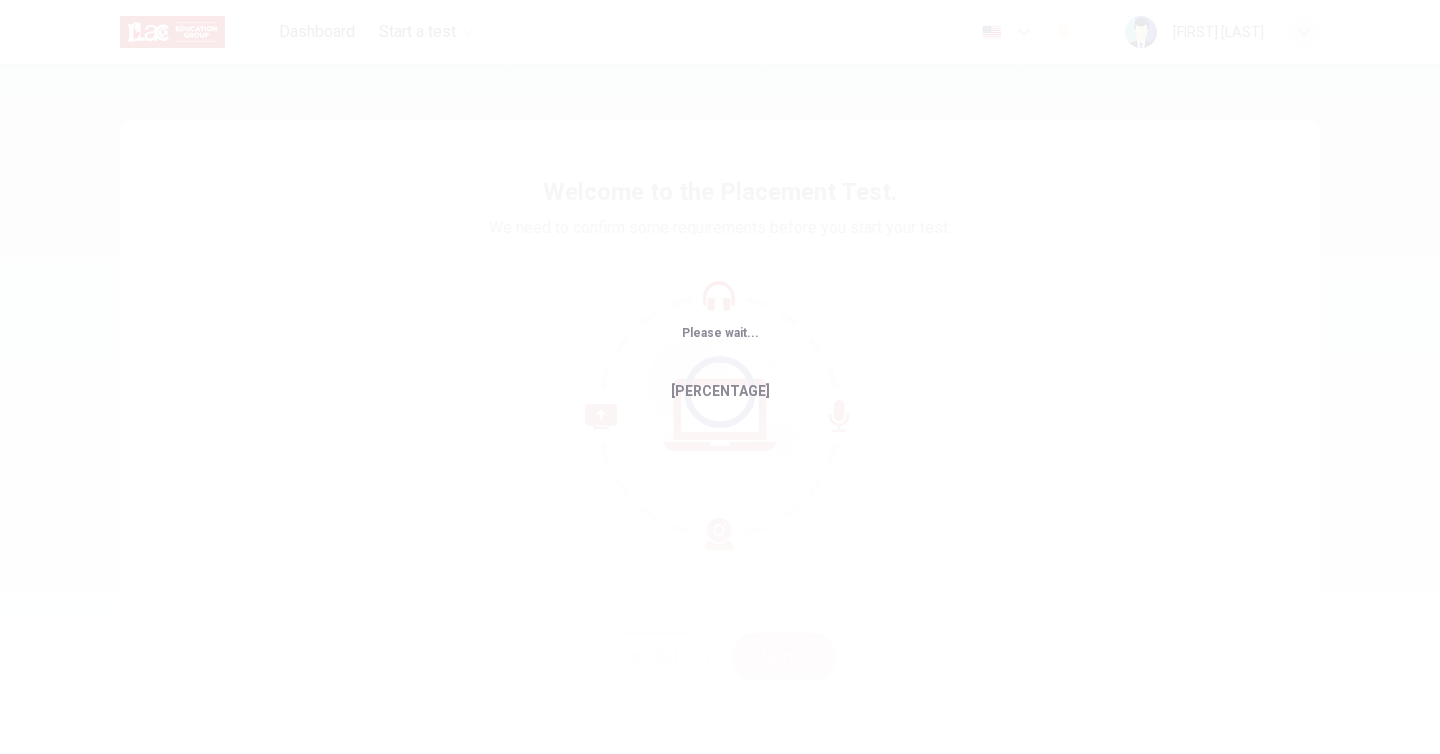 scroll, scrollTop: 0, scrollLeft: 0, axis: both 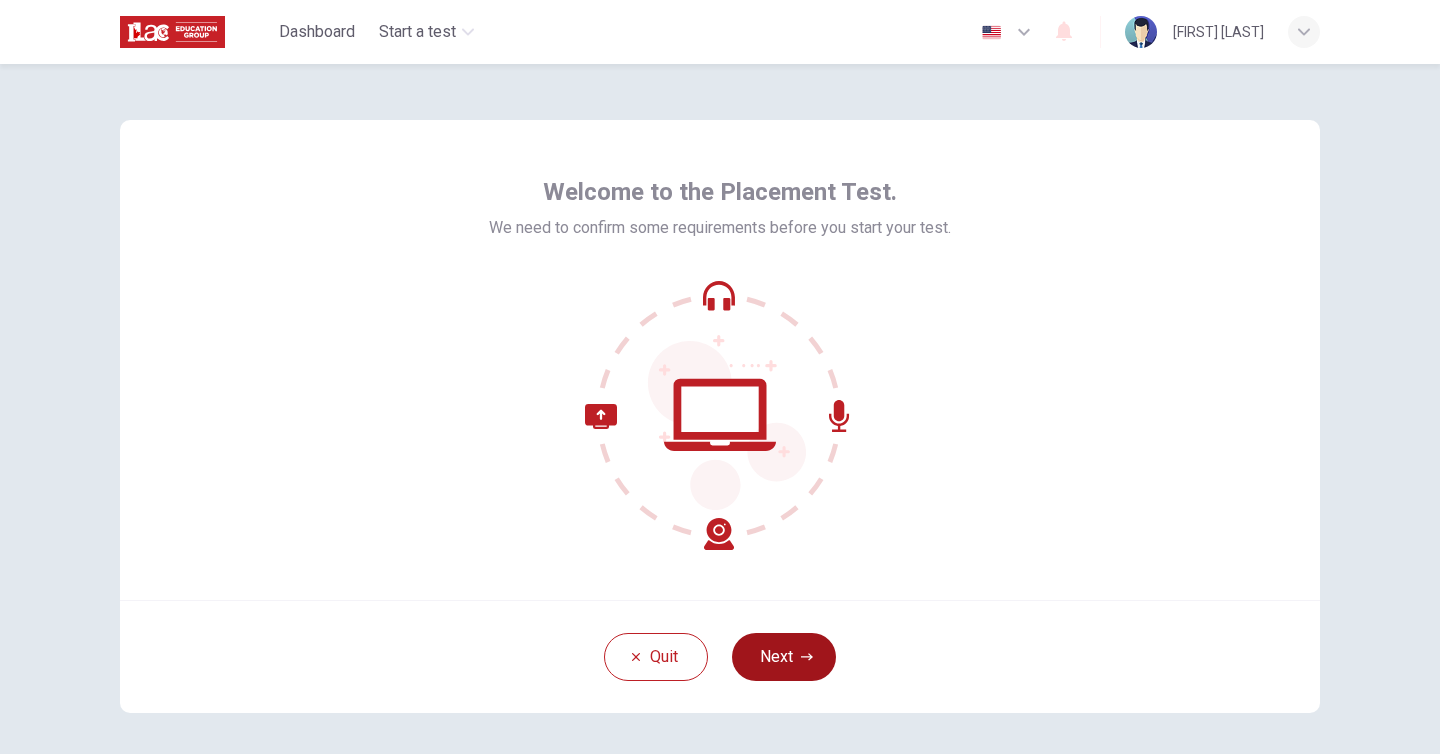 click on "Next" at bounding box center (784, 657) 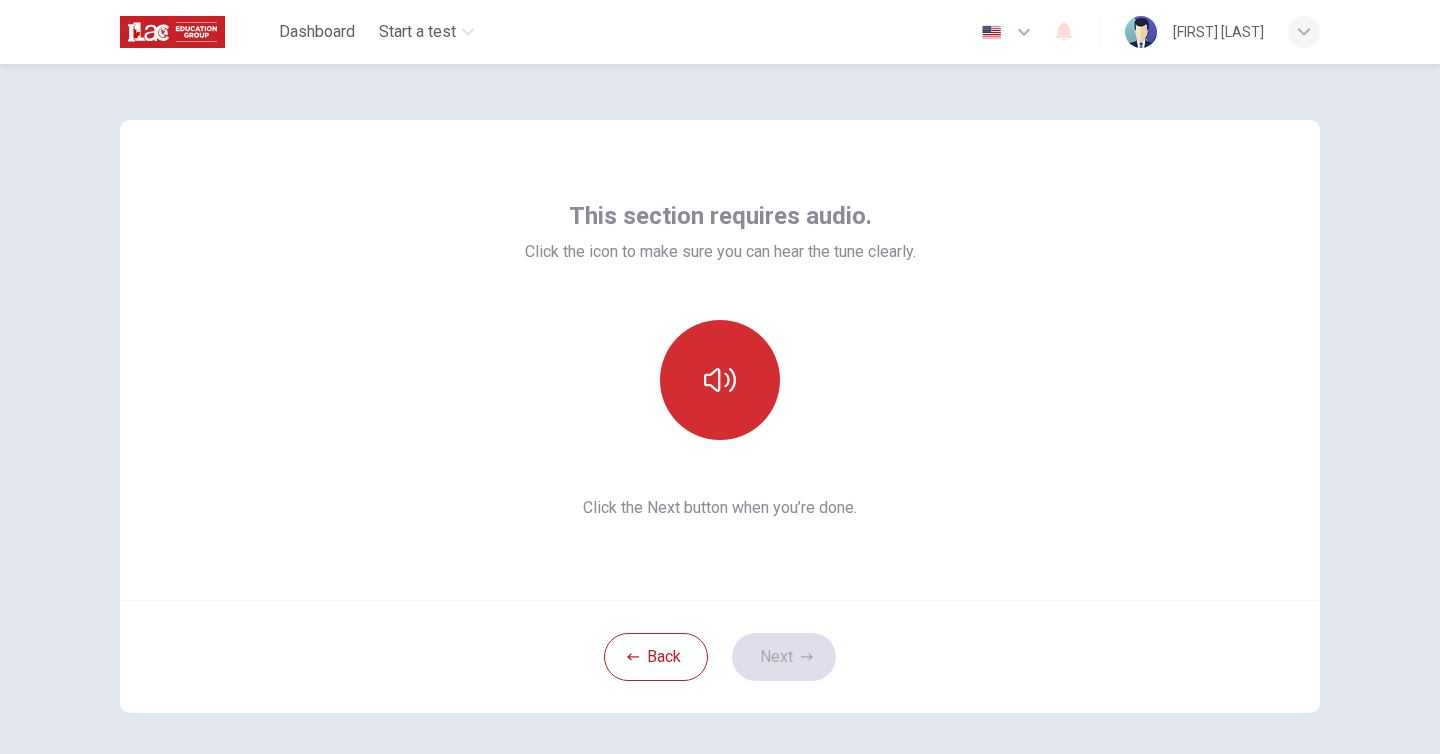 click at bounding box center (720, 380) 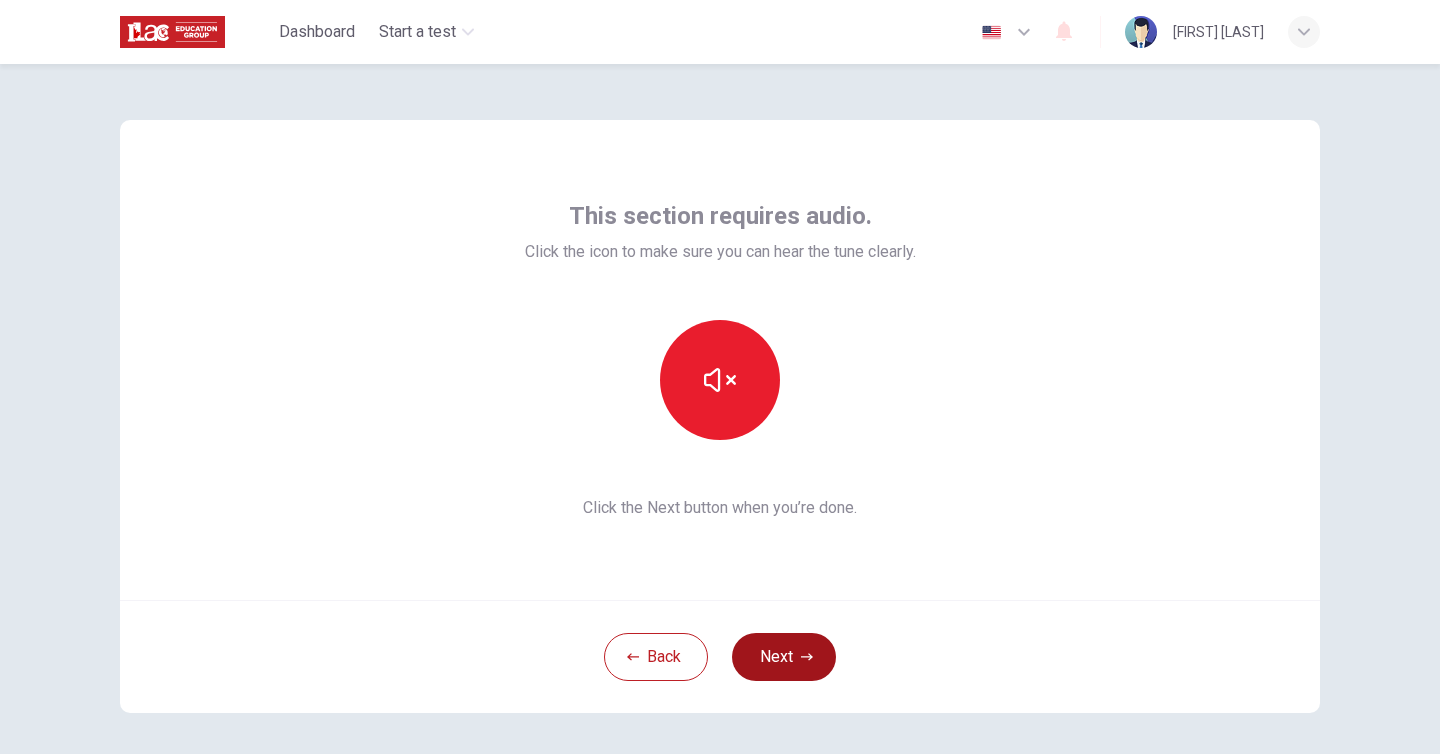 click on "Next" at bounding box center [784, 657] 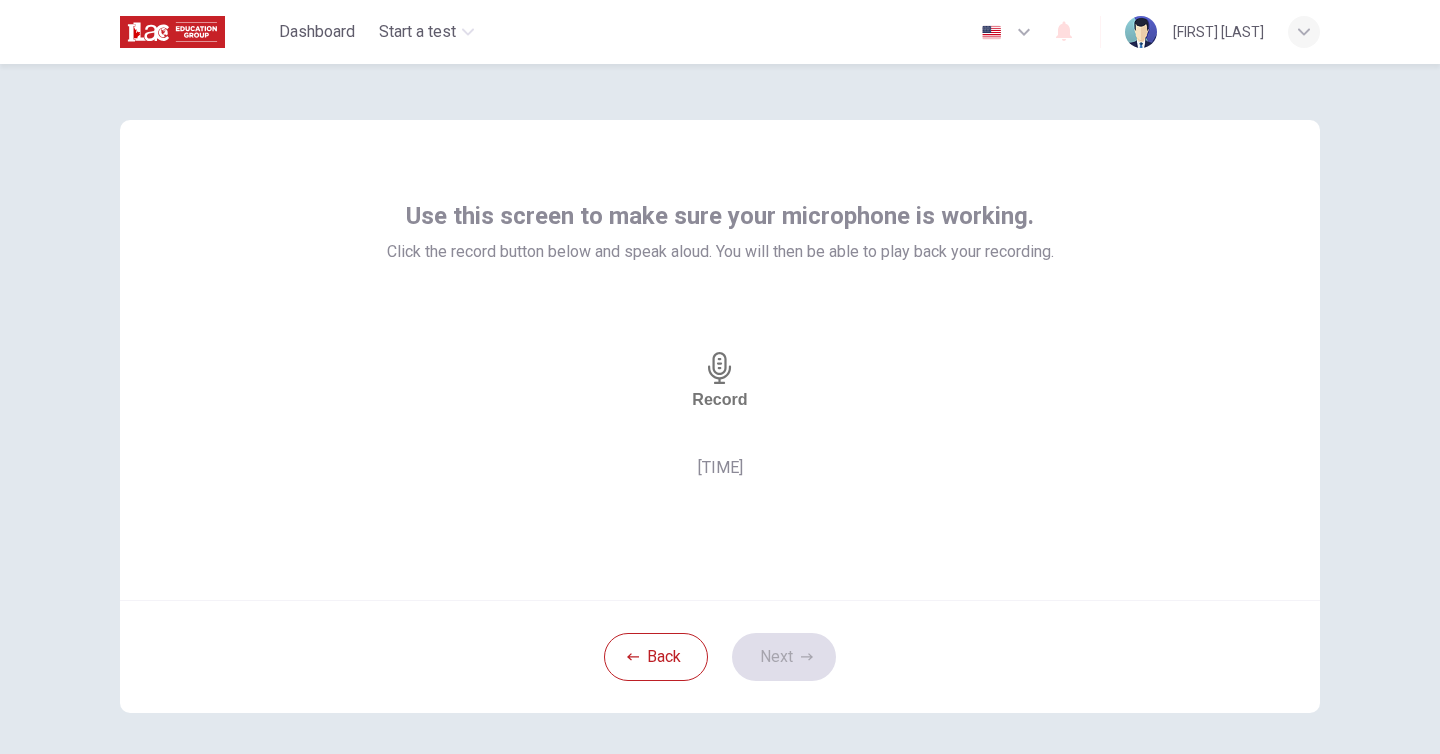 click on "Record" at bounding box center (719, 380) 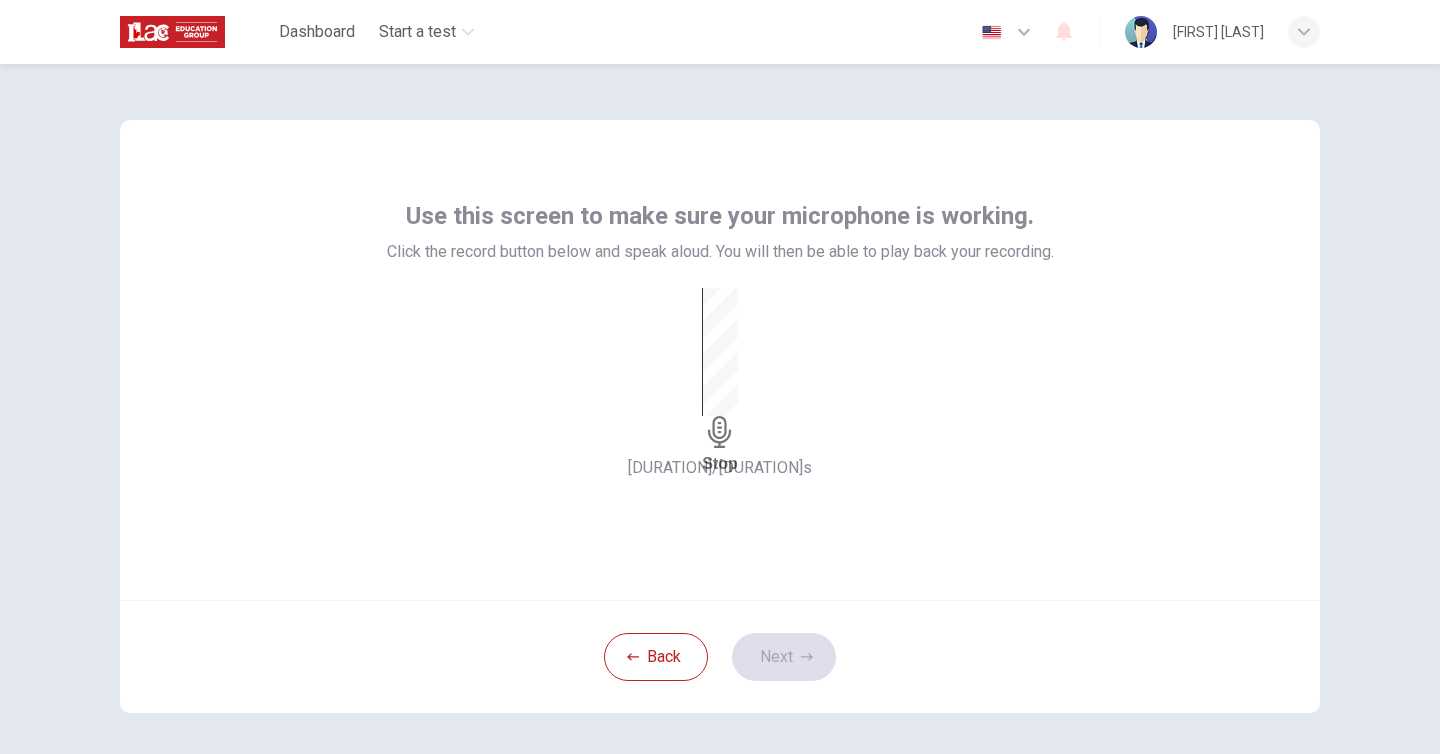 click on "Stop" at bounding box center (720, 380) 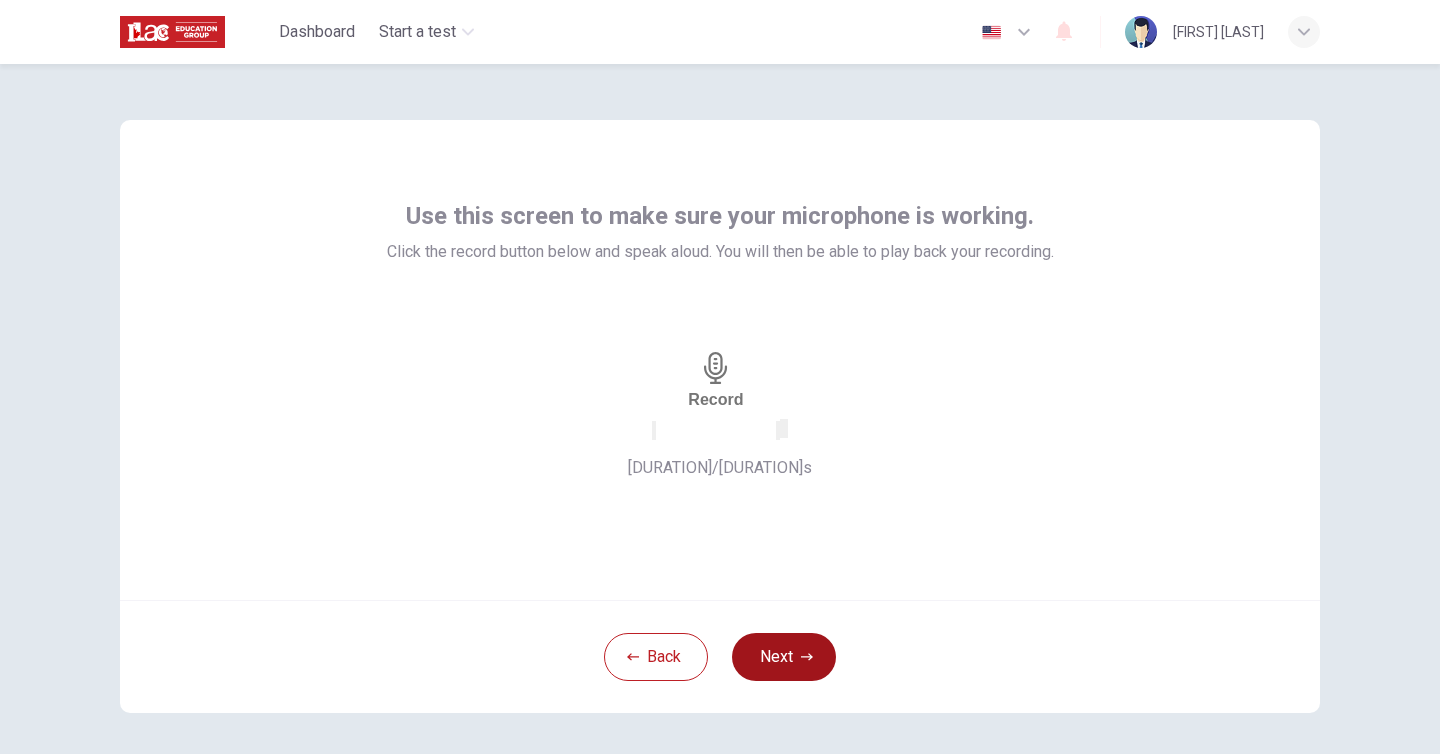click on "Next" at bounding box center (784, 657) 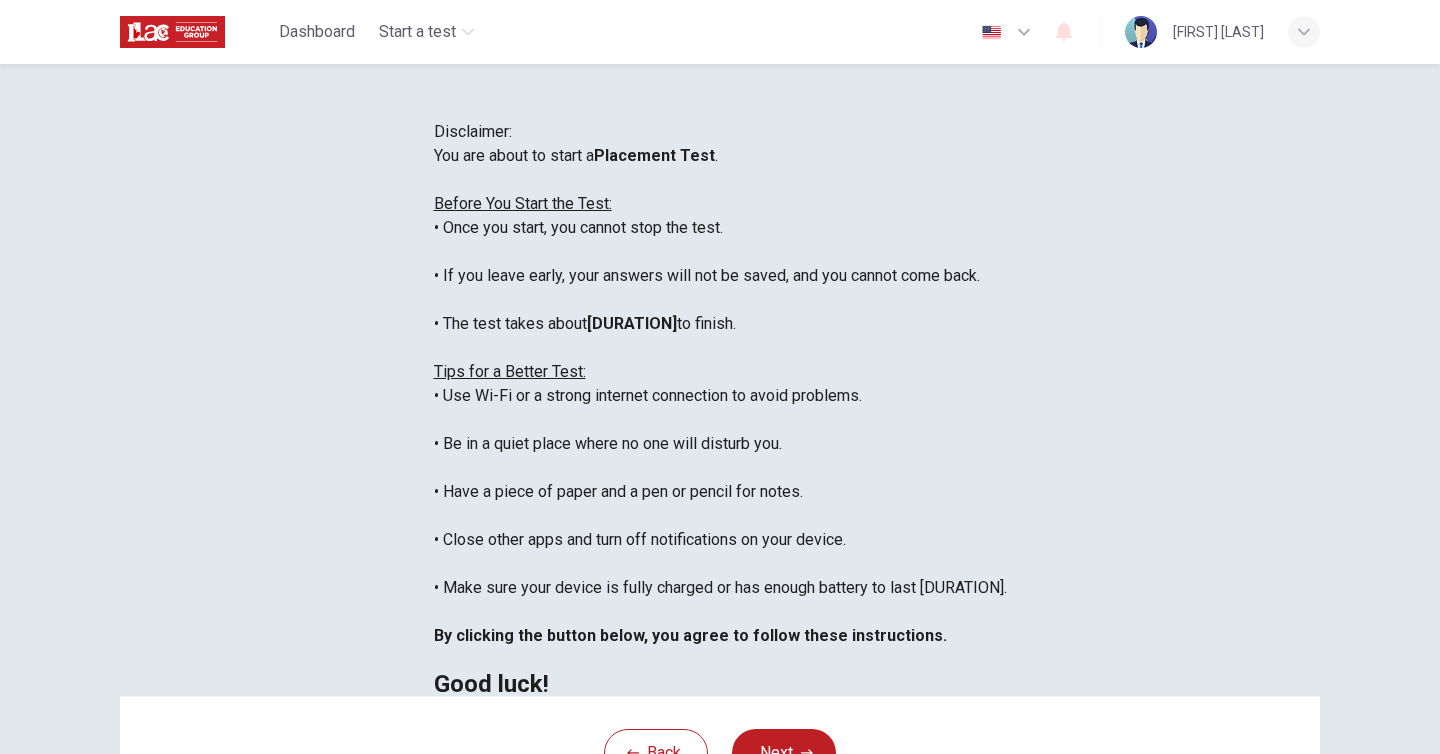 scroll, scrollTop: 23, scrollLeft: 0, axis: vertical 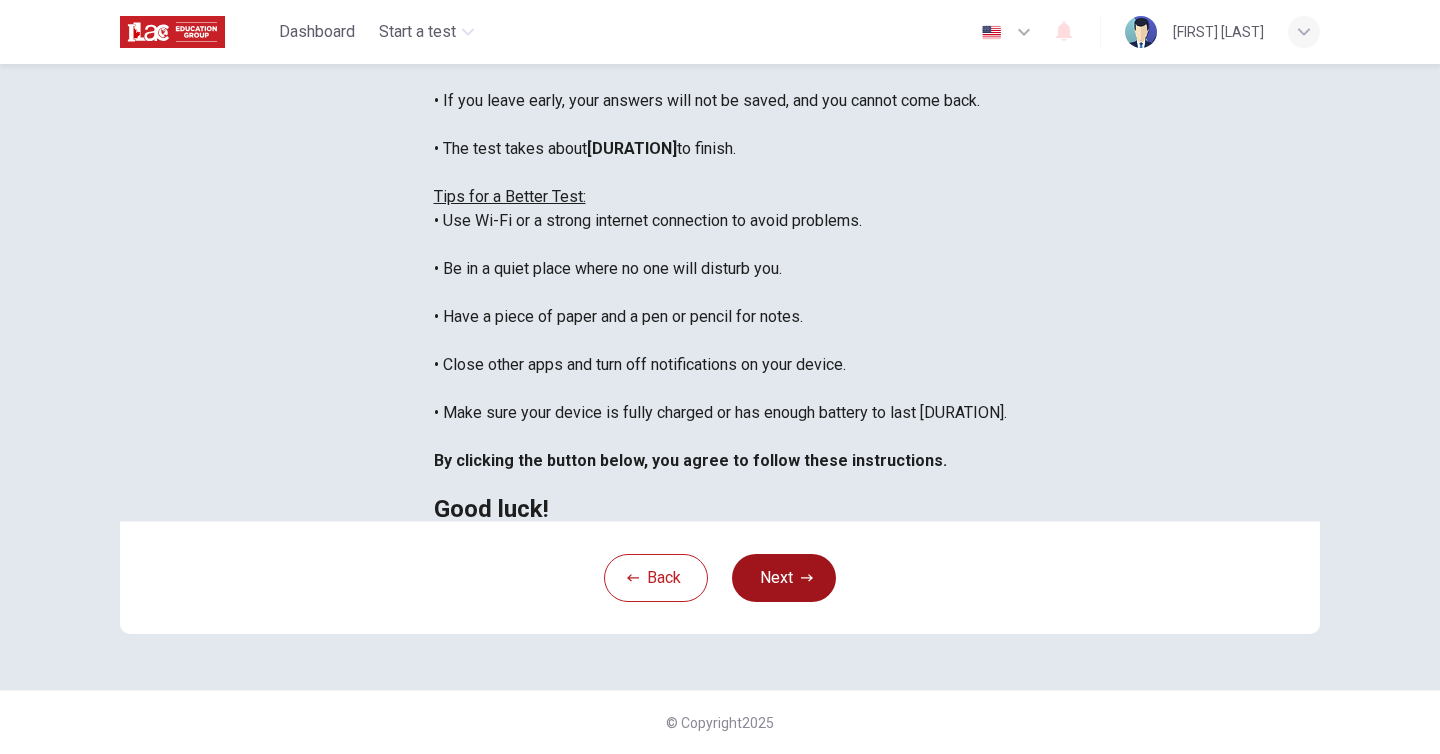 click on "Next" at bounding box center (784, 578) 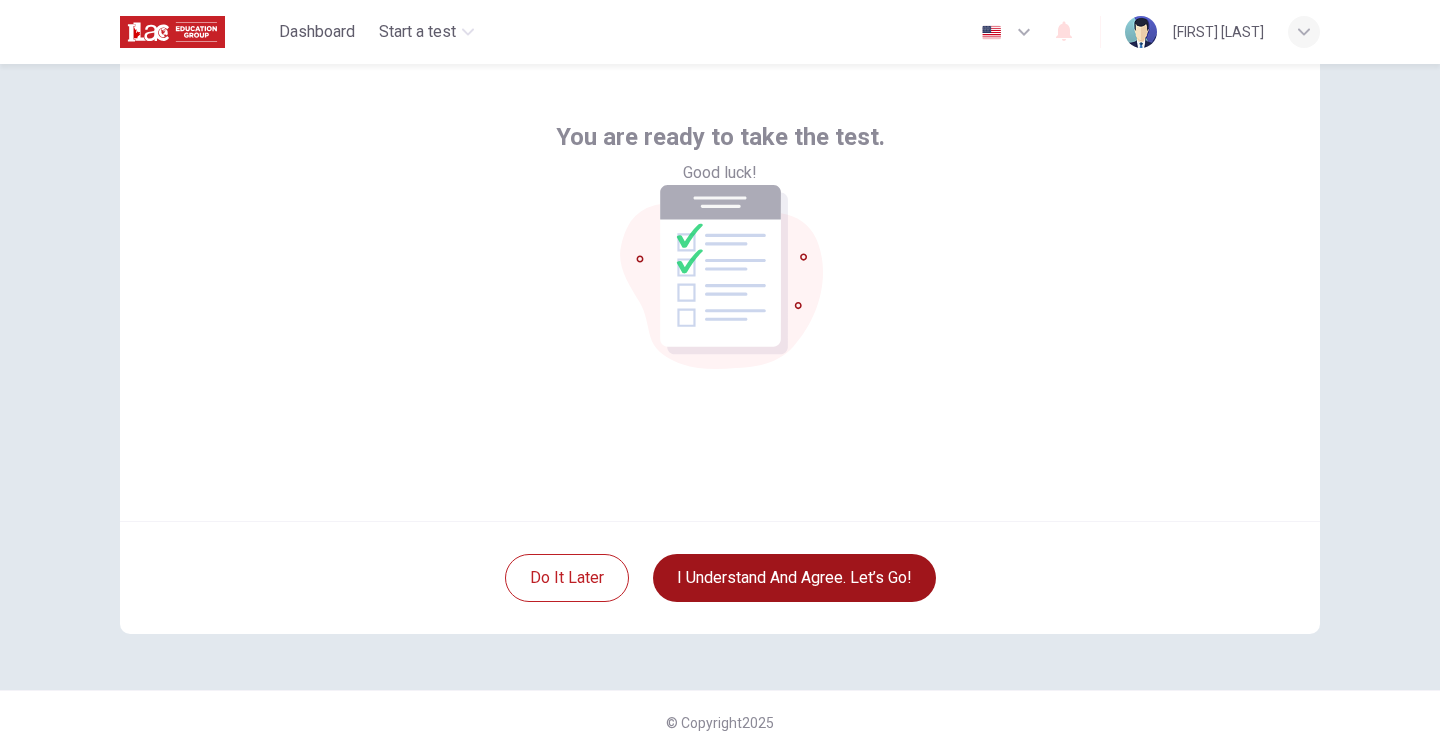 scroll, scrollTop: 79, scrollLeft: 0, axis: vertical 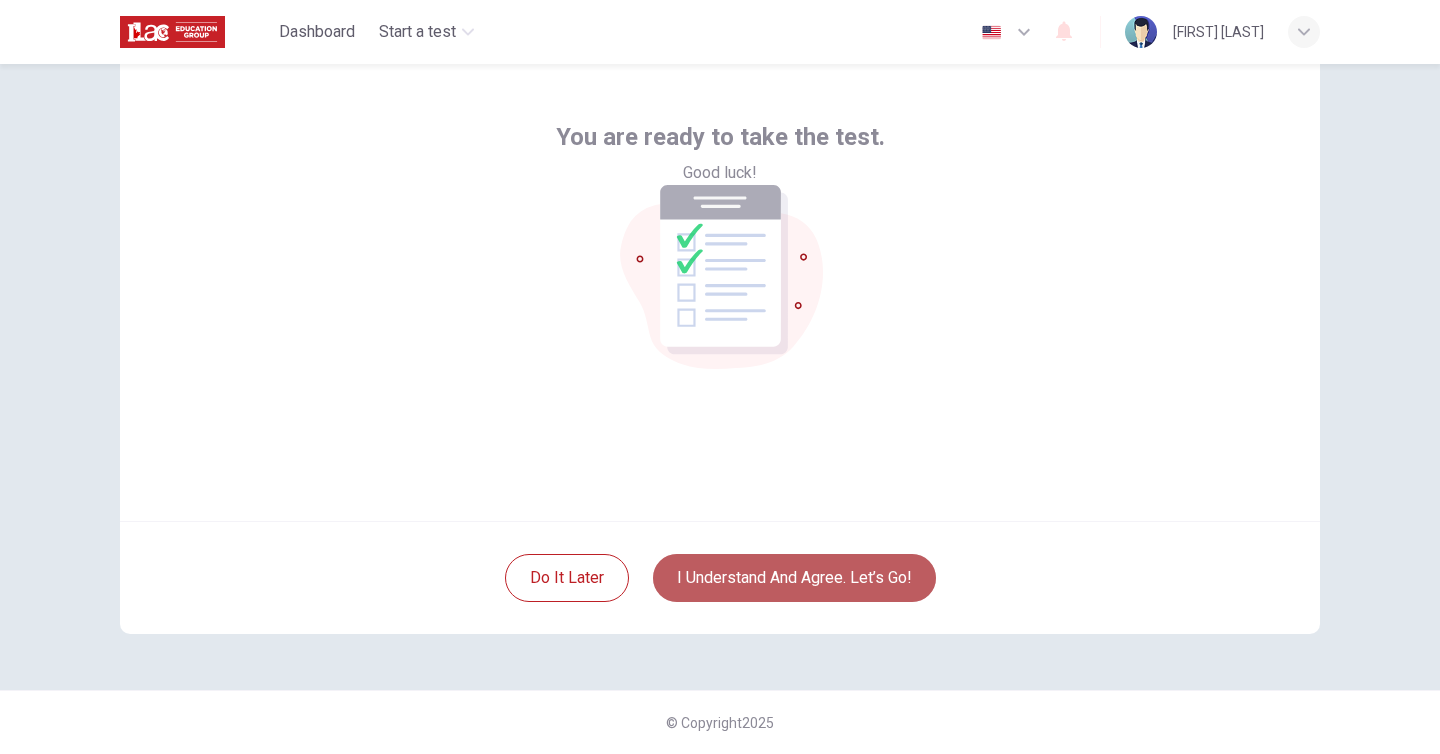 click on "I understand and agree. Let’s go!" at bounding box center [794, 578] 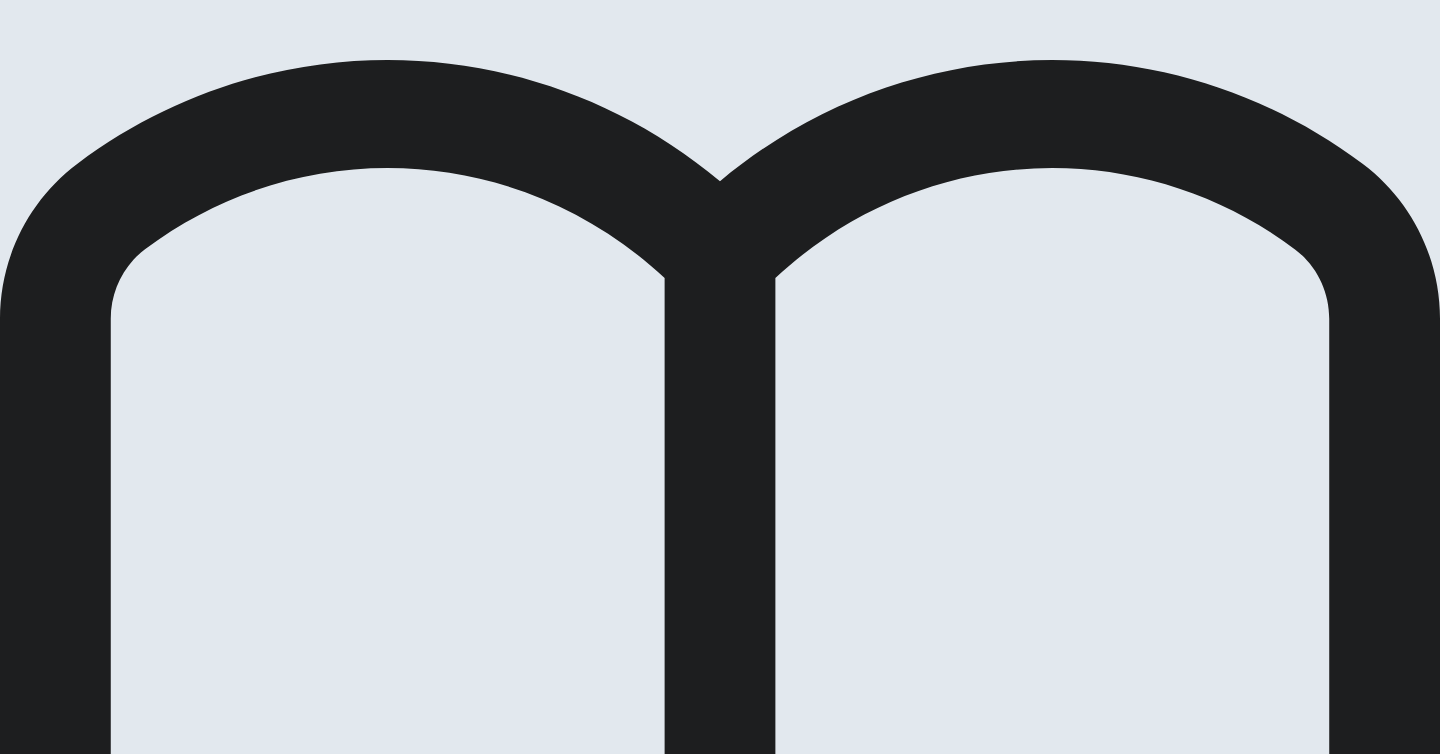 drag, startPoint x: 260, startPoint y: 252, endPoint x: 348, endPoint y: 309, distance: 104.84751 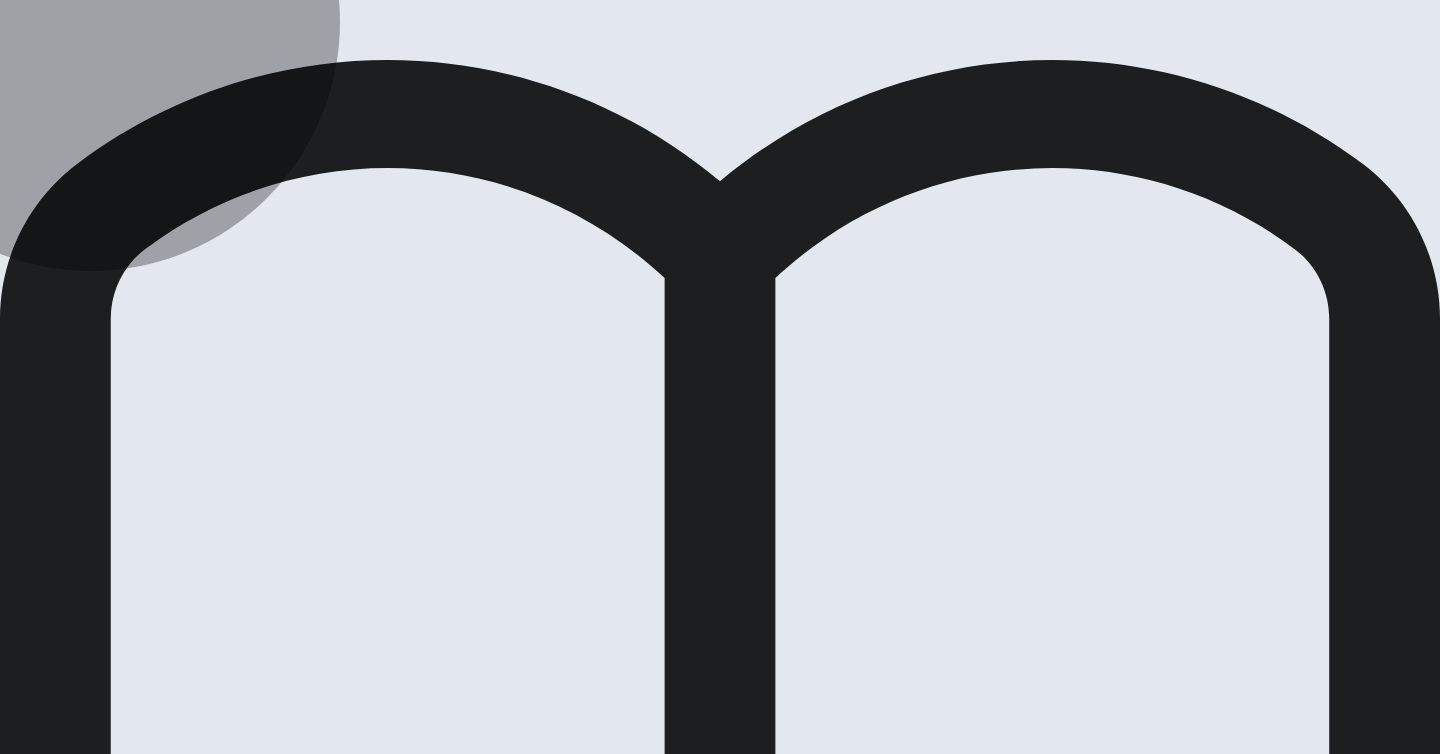 click on "finishes" at bounding box center [26, 1798] 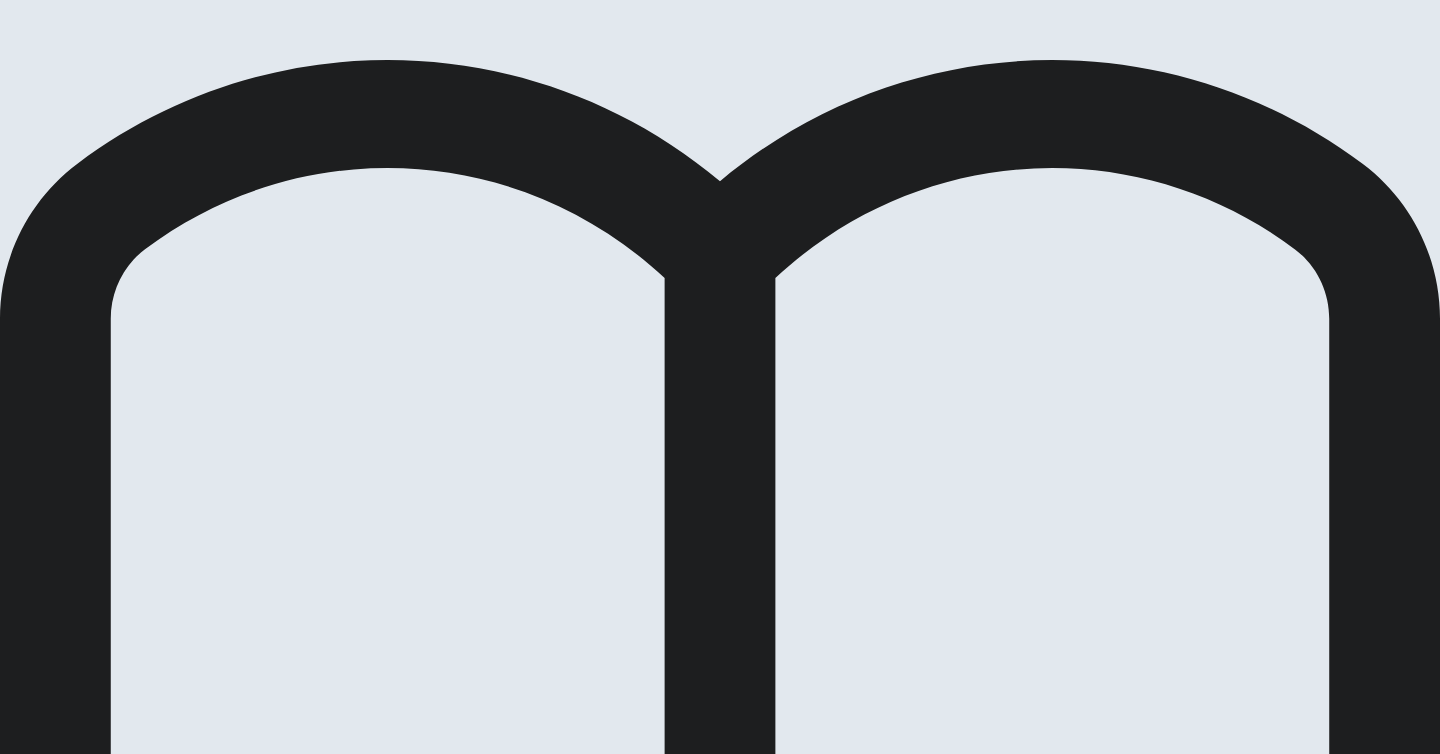 click on "Next" at bounding box center (96, 1559) 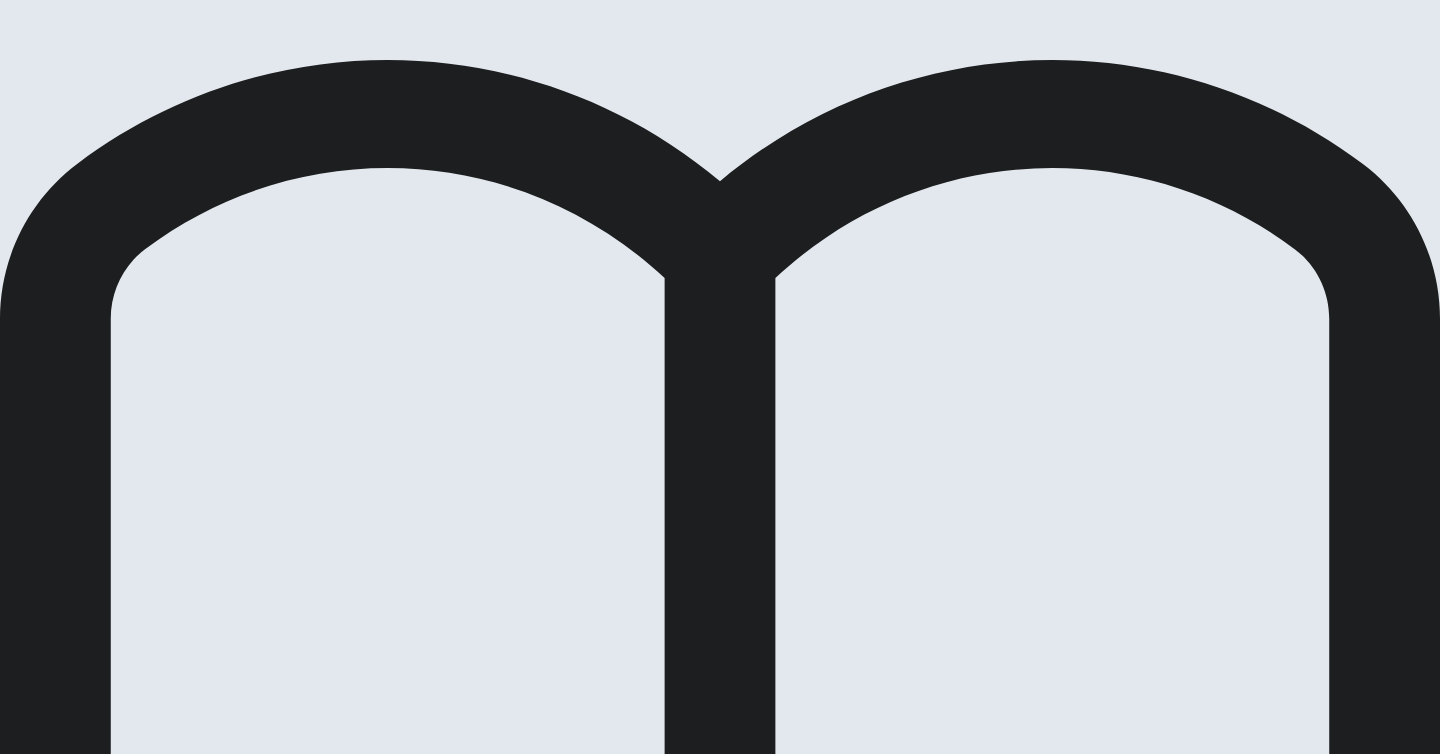 click on "assess" at bounding box center (18, 1798) 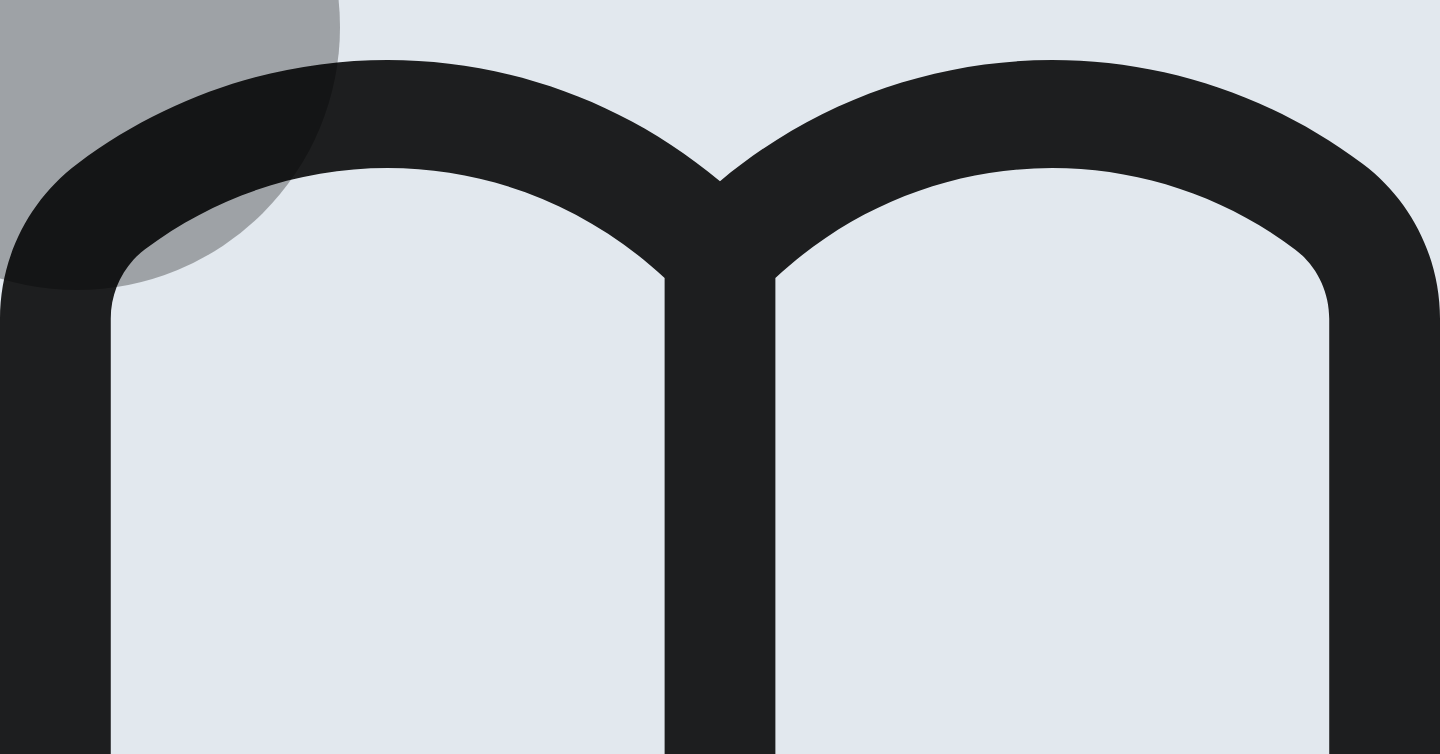 click on "failure" at bounding box center [50, 1798] 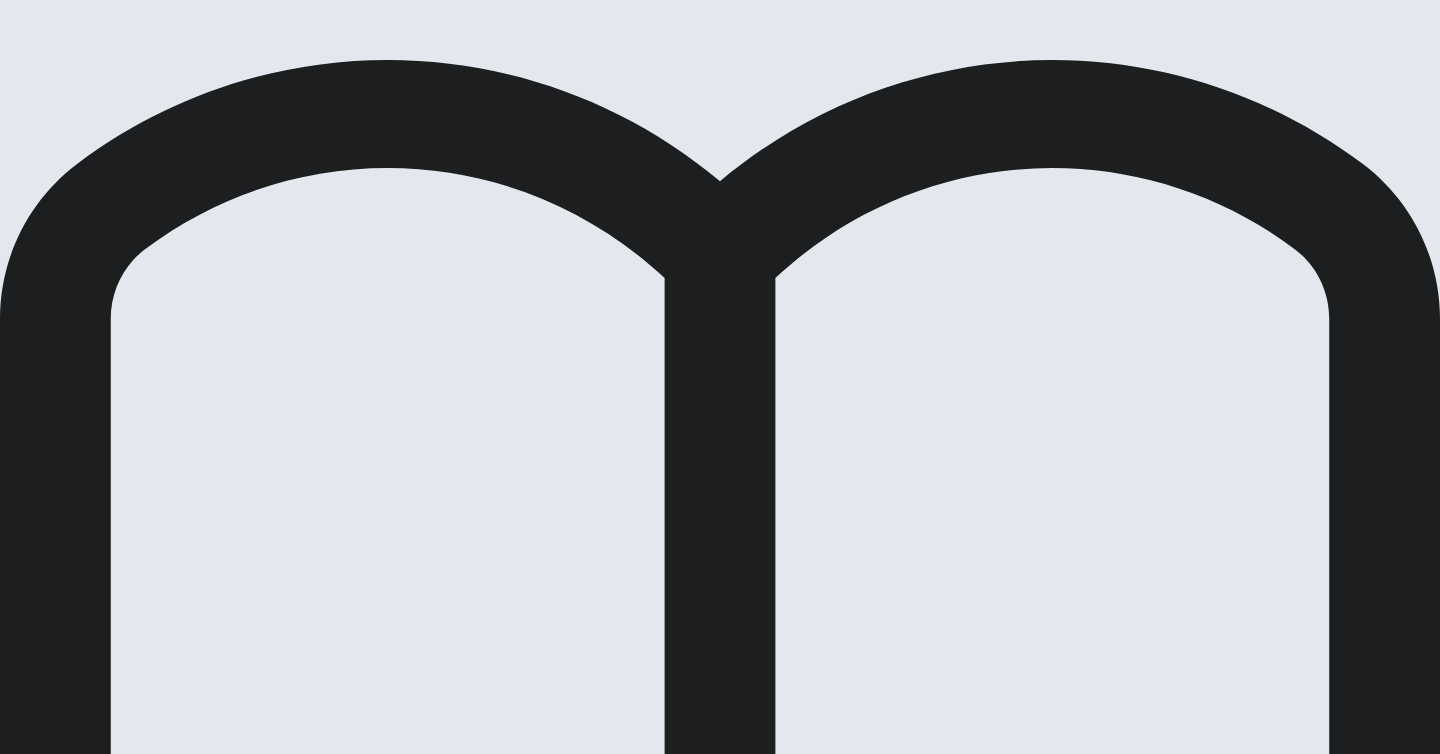 click on "Next" at bounding box center (96, 1559) 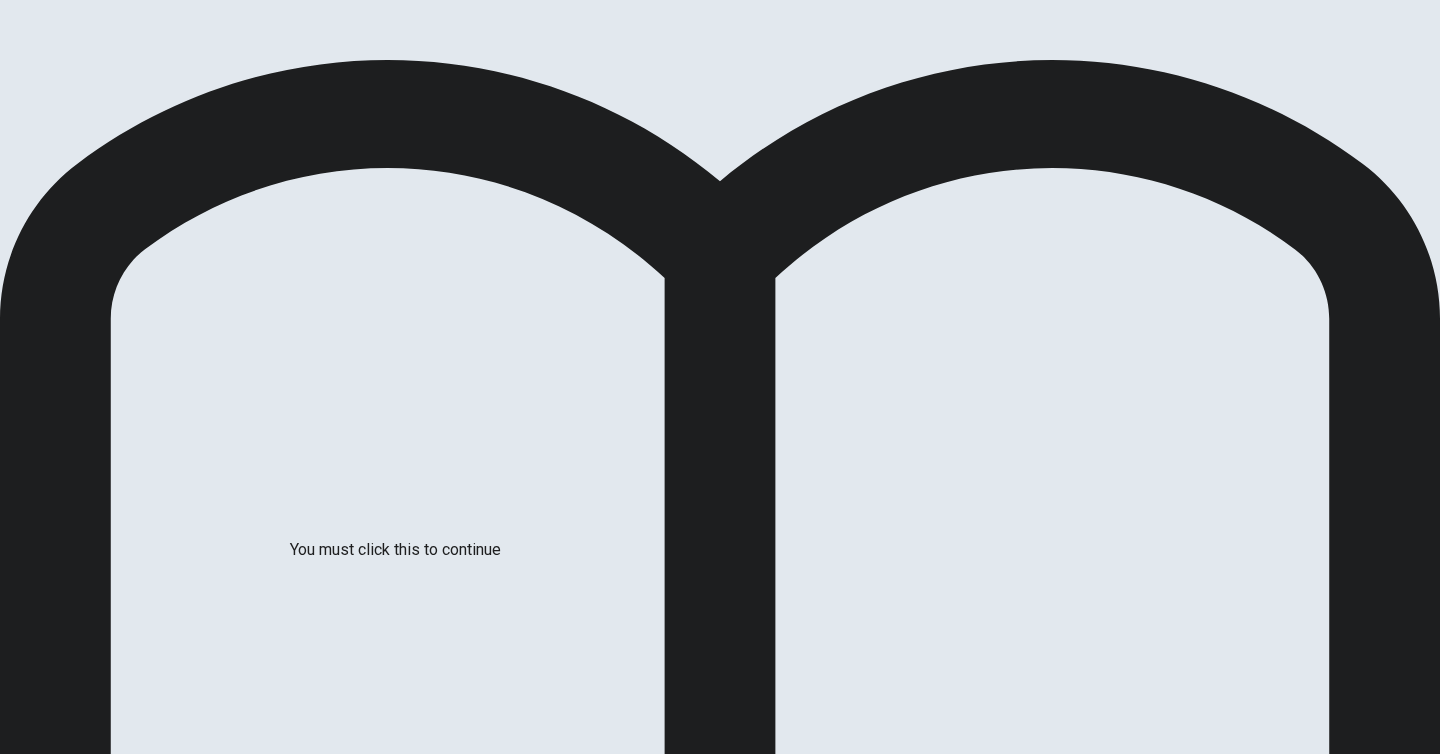 click at bounding box center [6, 2335] 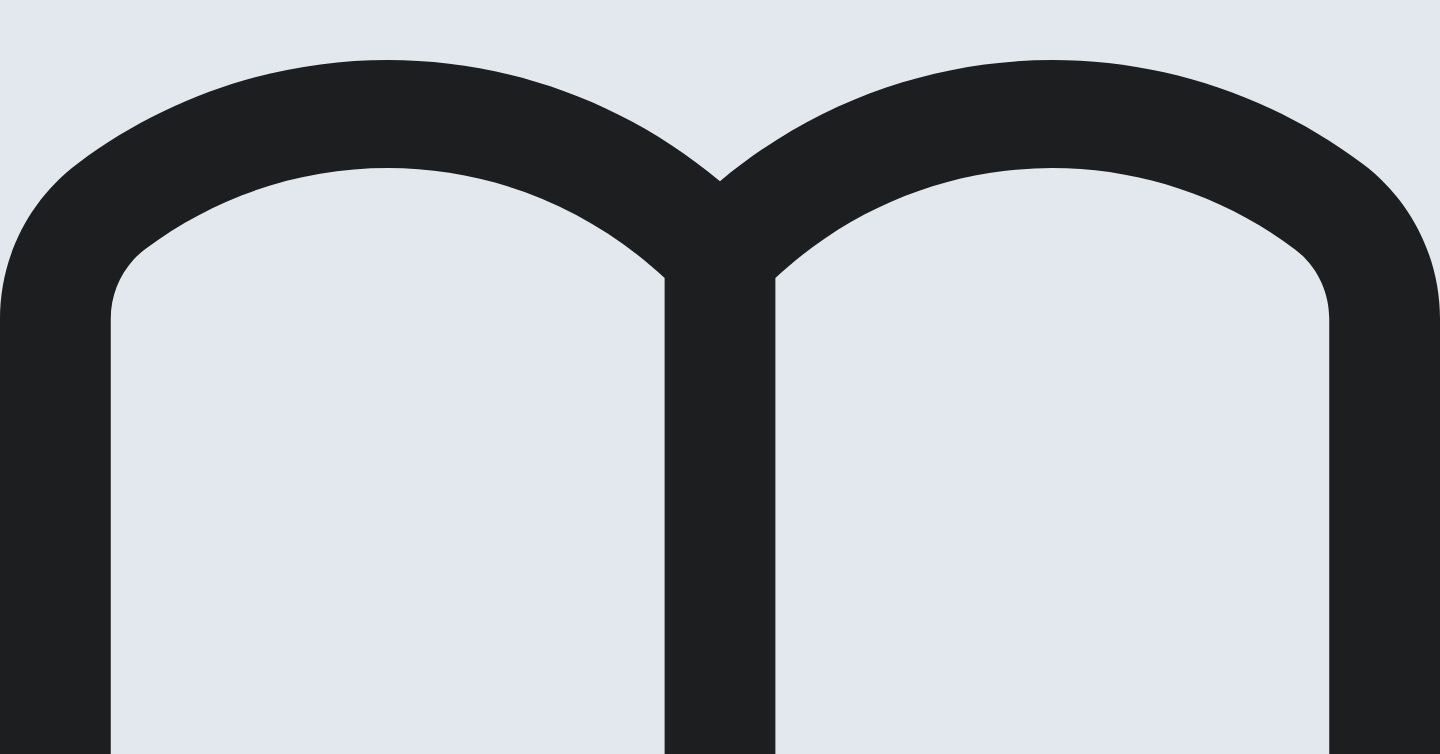click on "Continue" at bounding box center [76, 2385] 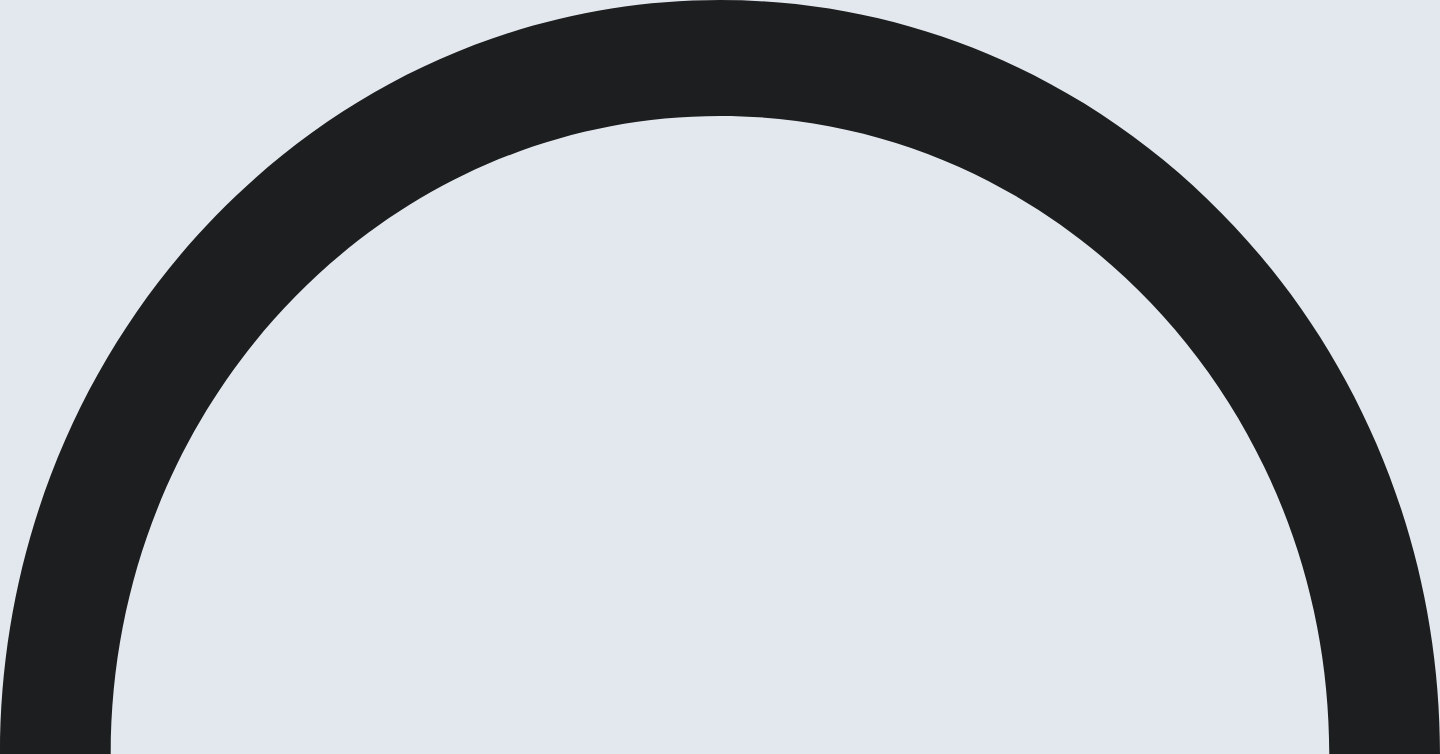 drag, startPoint x: 352, startPoint y: 423, endPoint x: 455, endPoint y: 512, distance: 136.12494 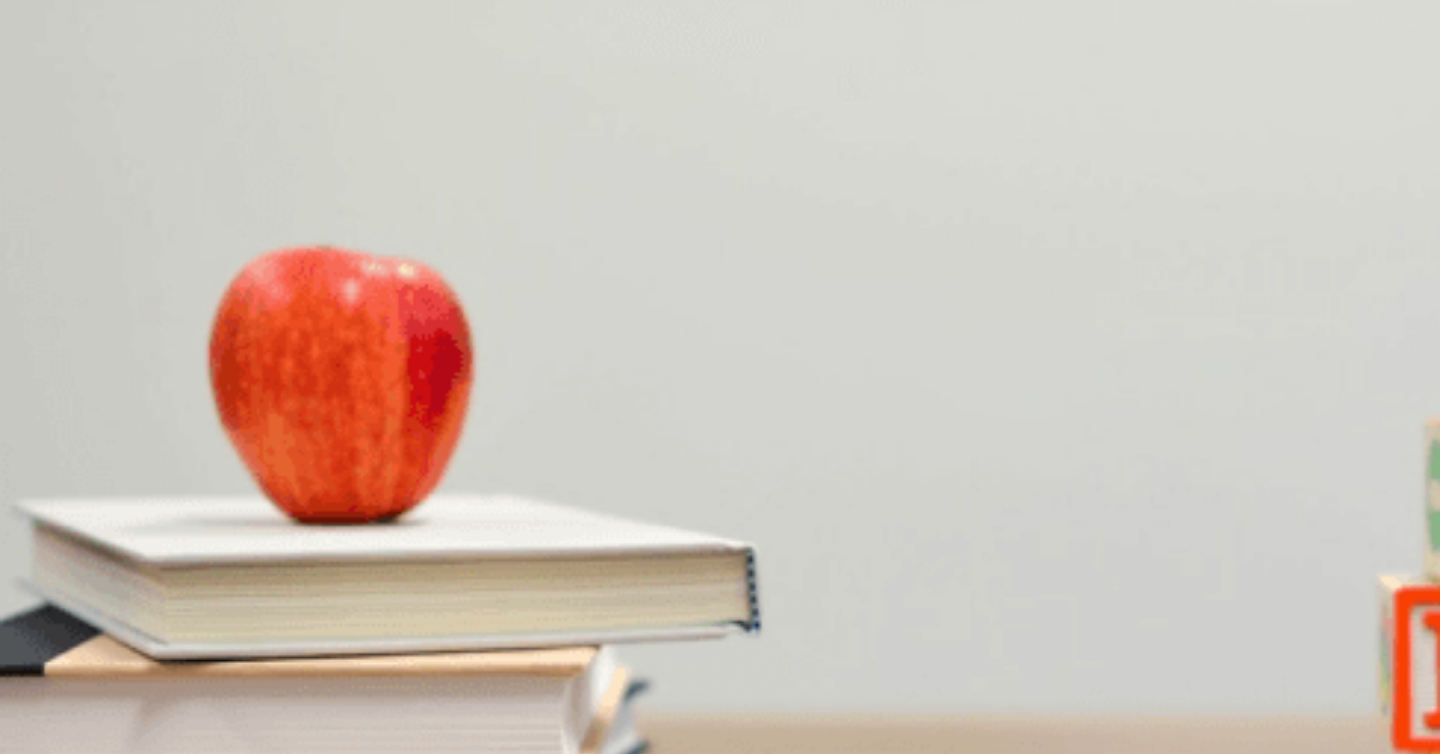 click on "How does she feel about her new routine?" at bounding box center (148, 1781) 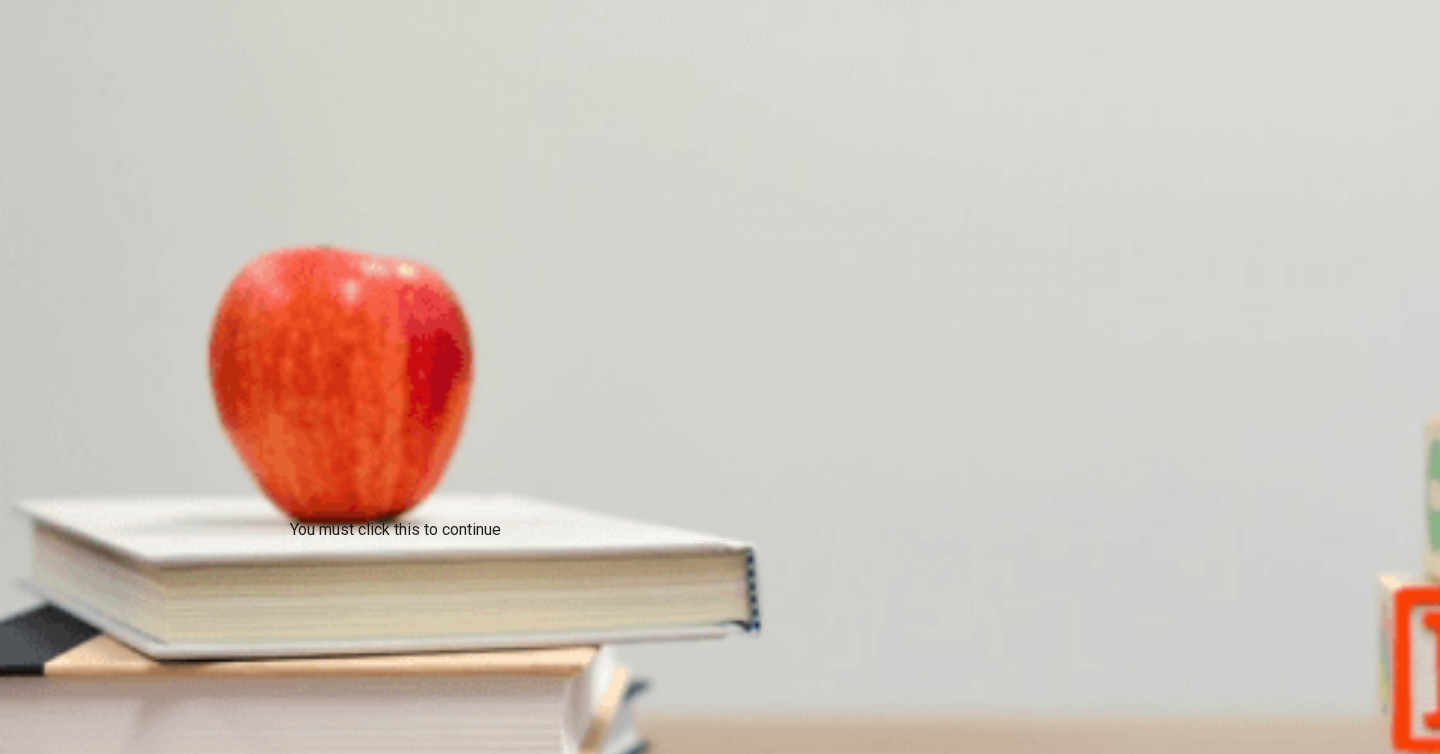 click at bounding box center (6, 2335) 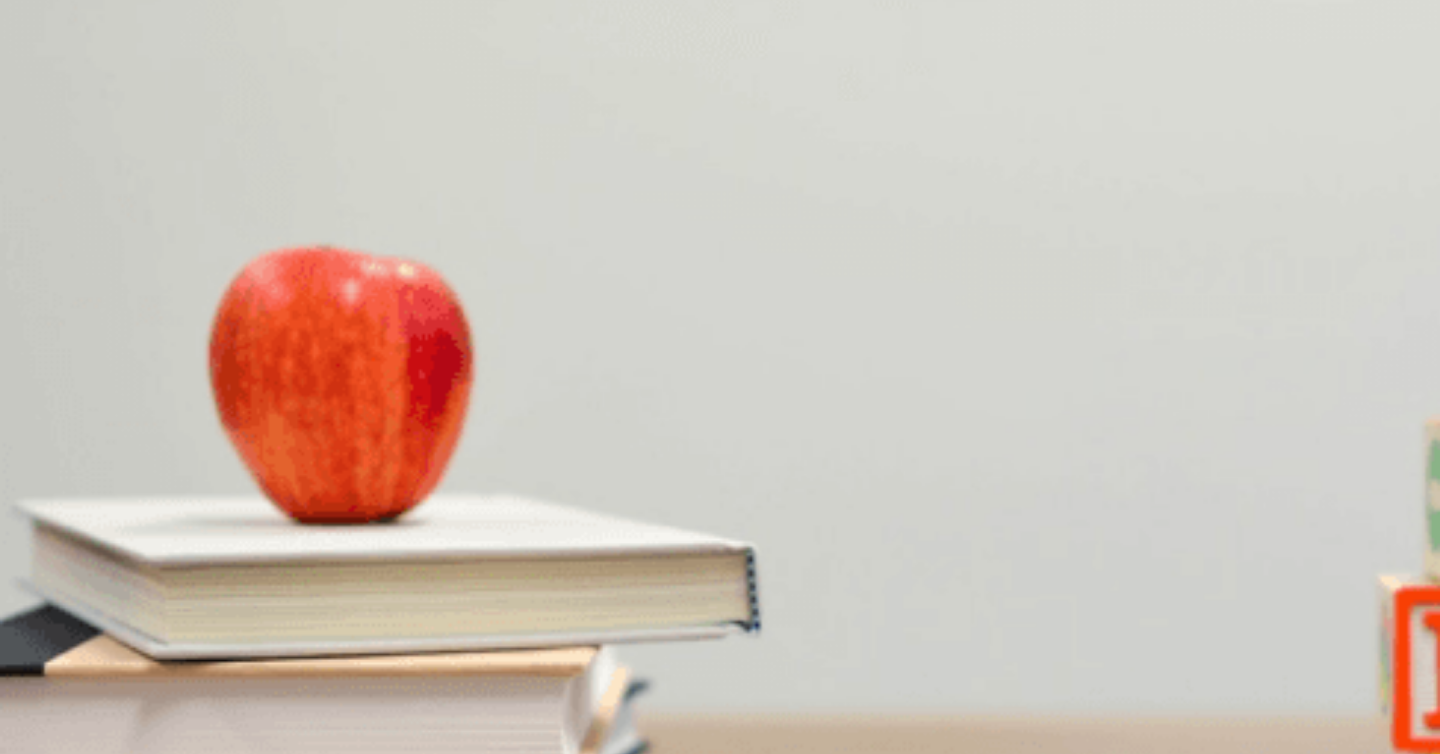 click on "Continue" at bounding box center [76, 2385] 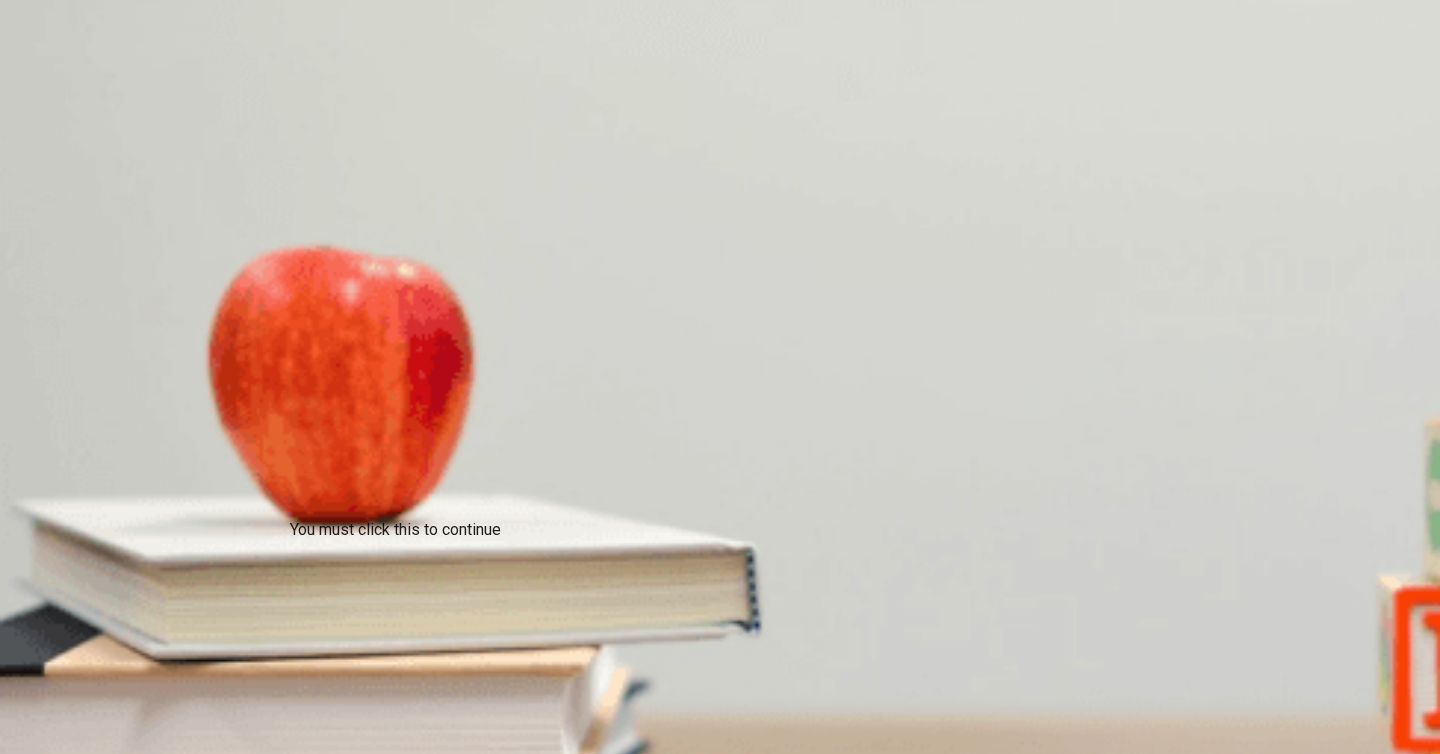 click at bounding box center (6, 2335) 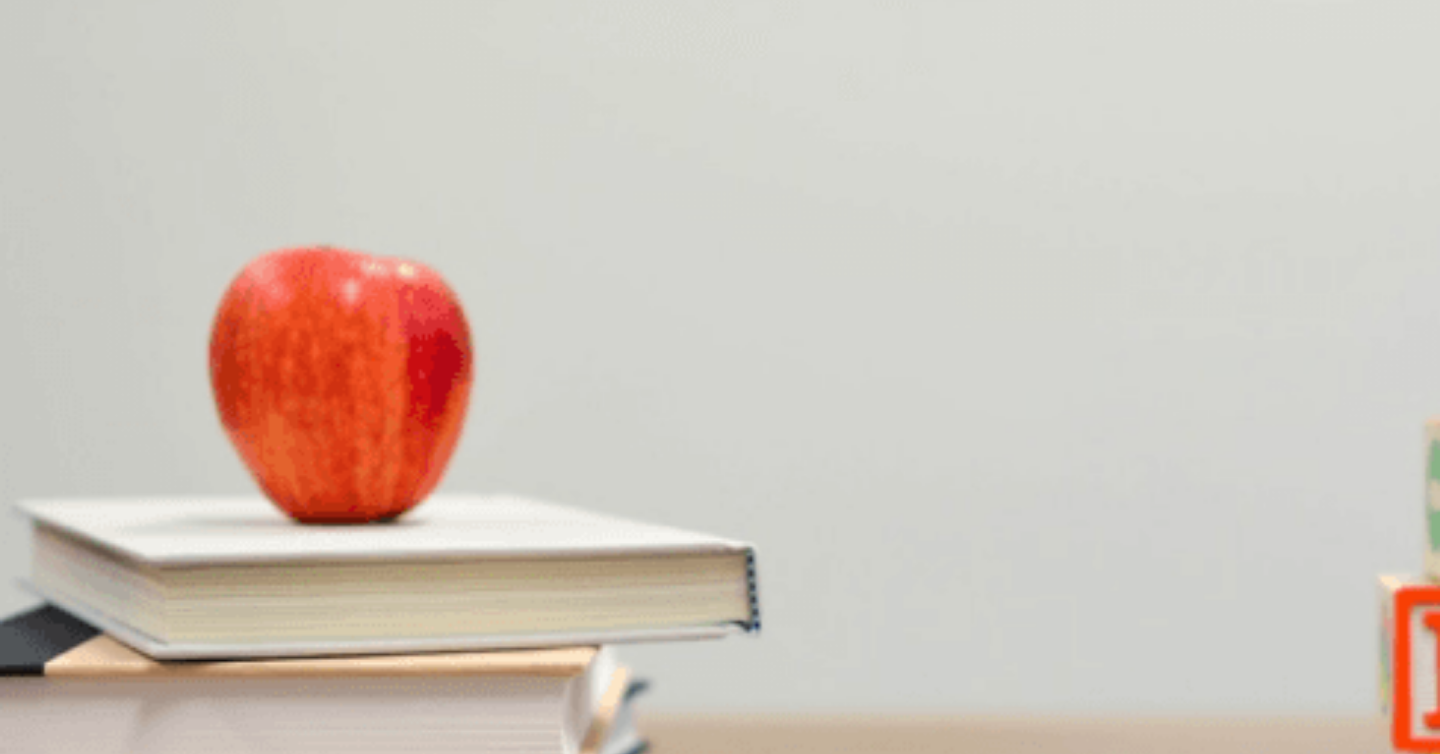 click on "Continue" at bounding box center [76, 2385] 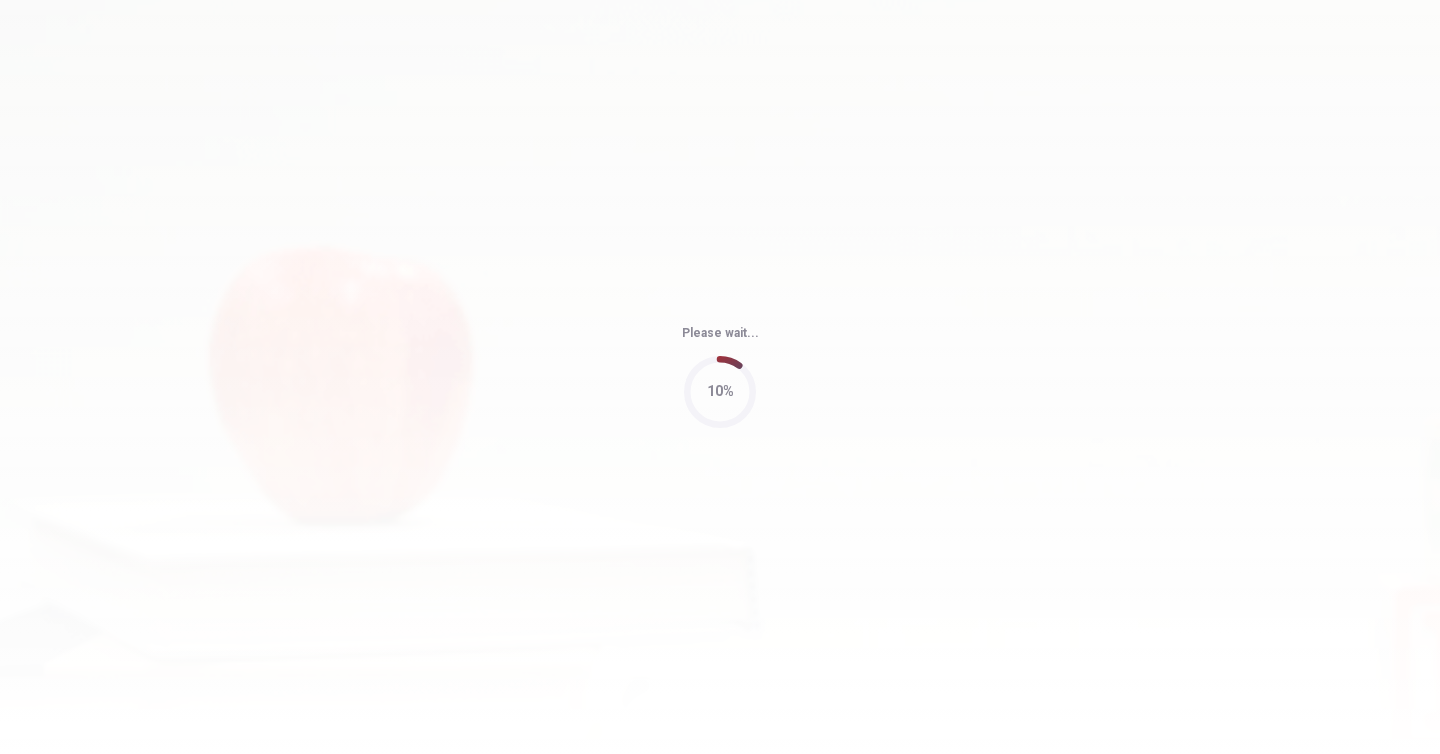scroll, scrollTop: 0, scrollLeft: 0, axis: both 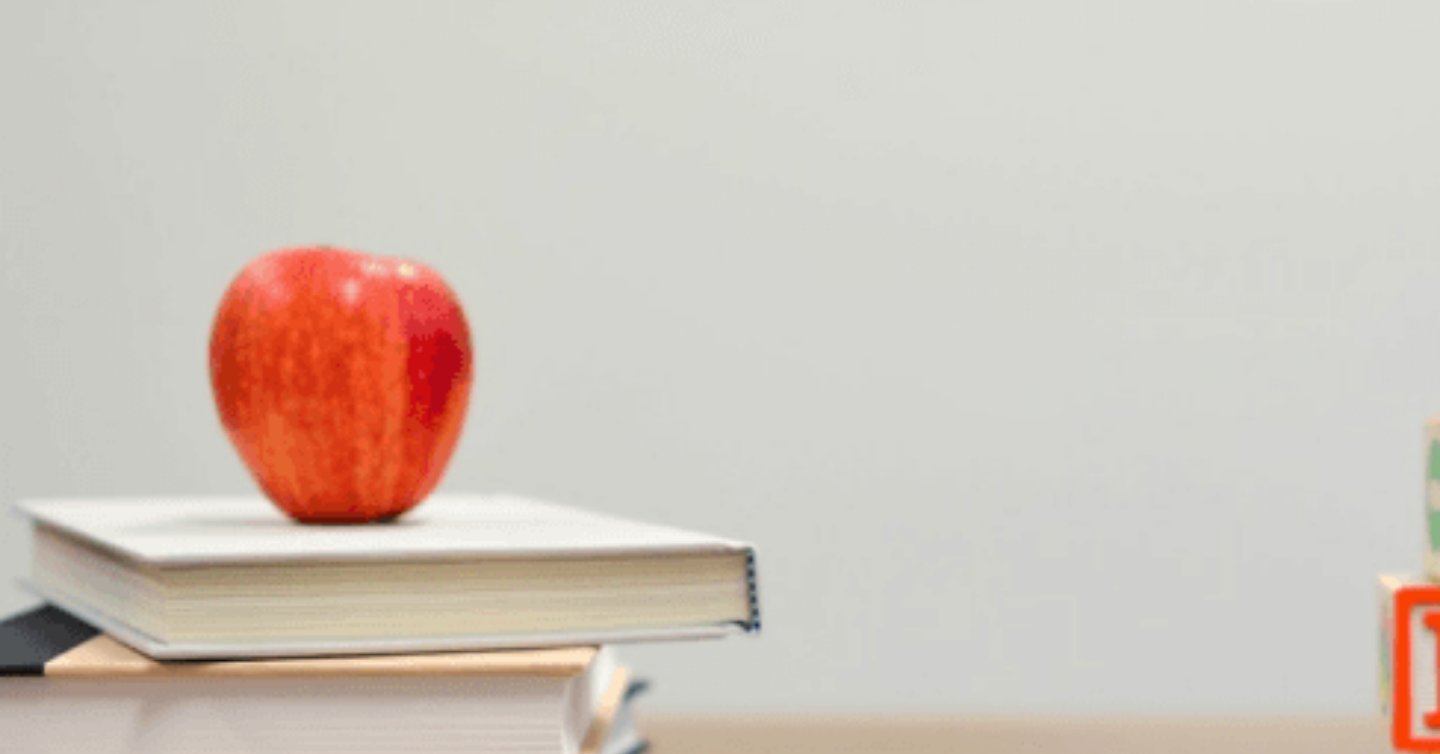 click on "A Next month" at bounding box center [95, 1811] 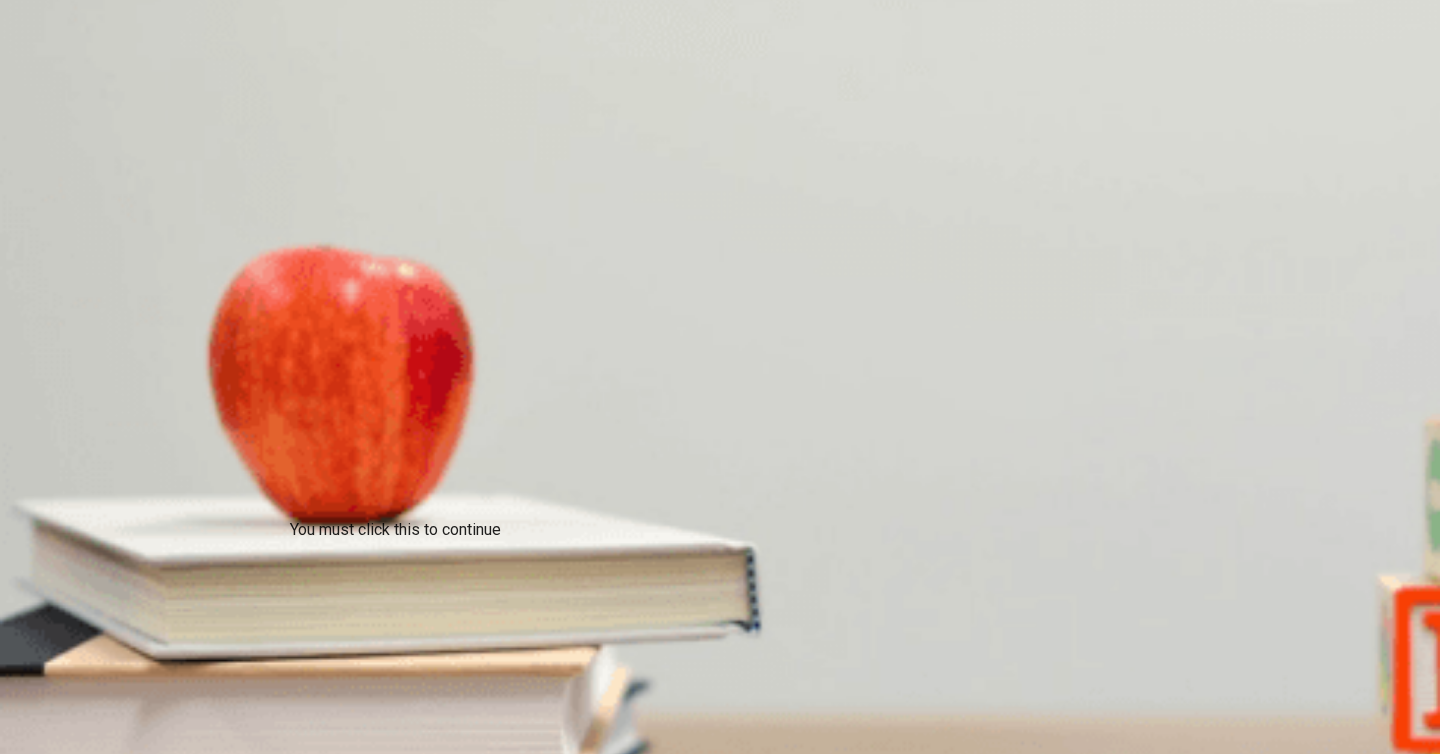 click at bounding box center (6, 2335) 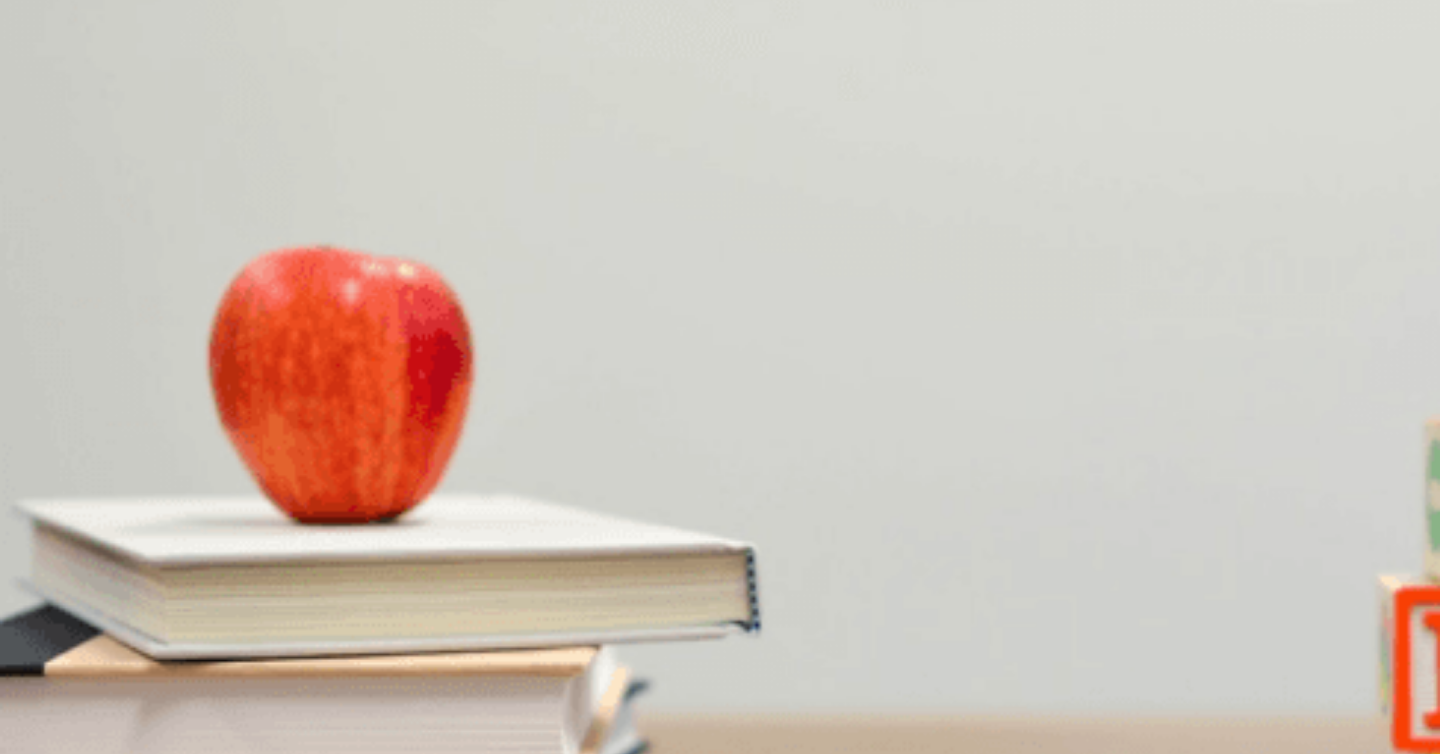 click on "Continue" at bounding box center (76, 2385) 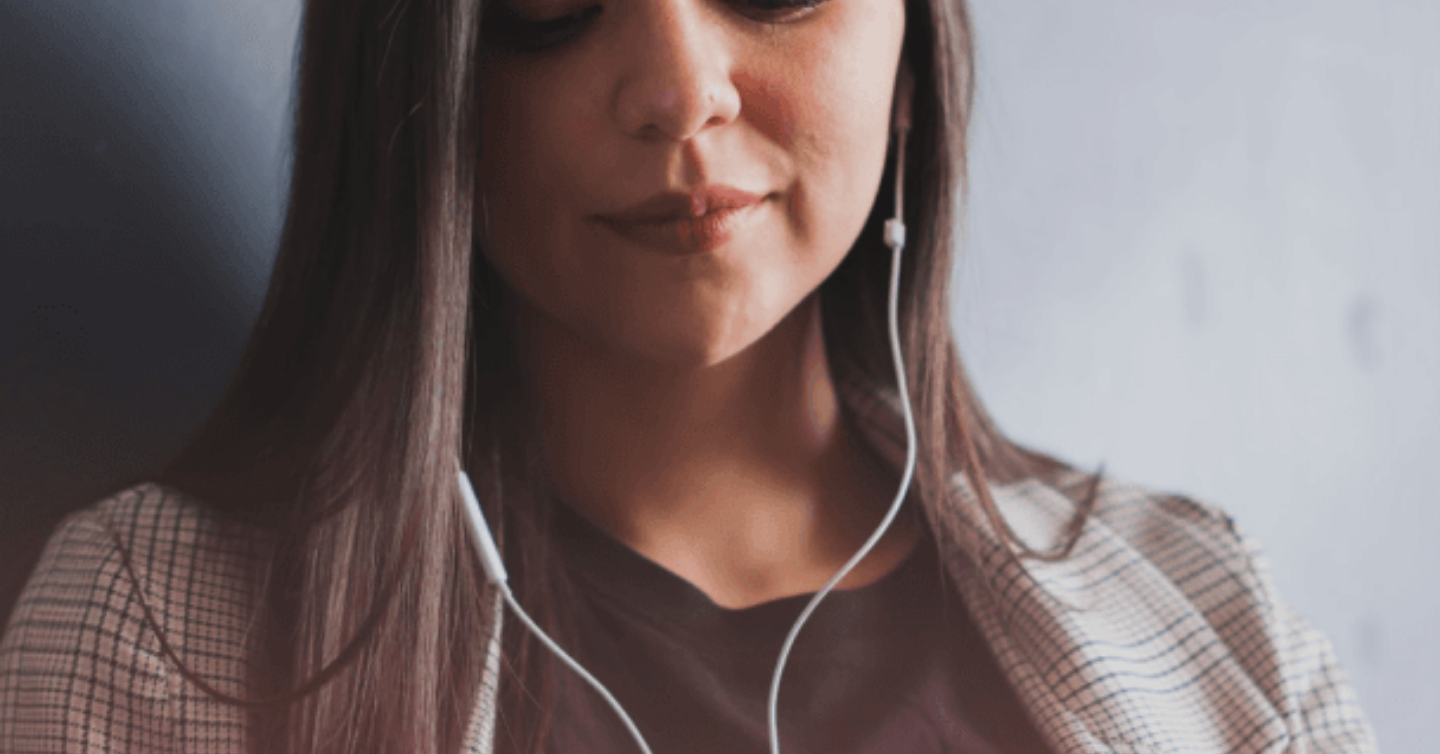 scroll, scrollTop: 157, scrollLeft: 0, axis: vertical 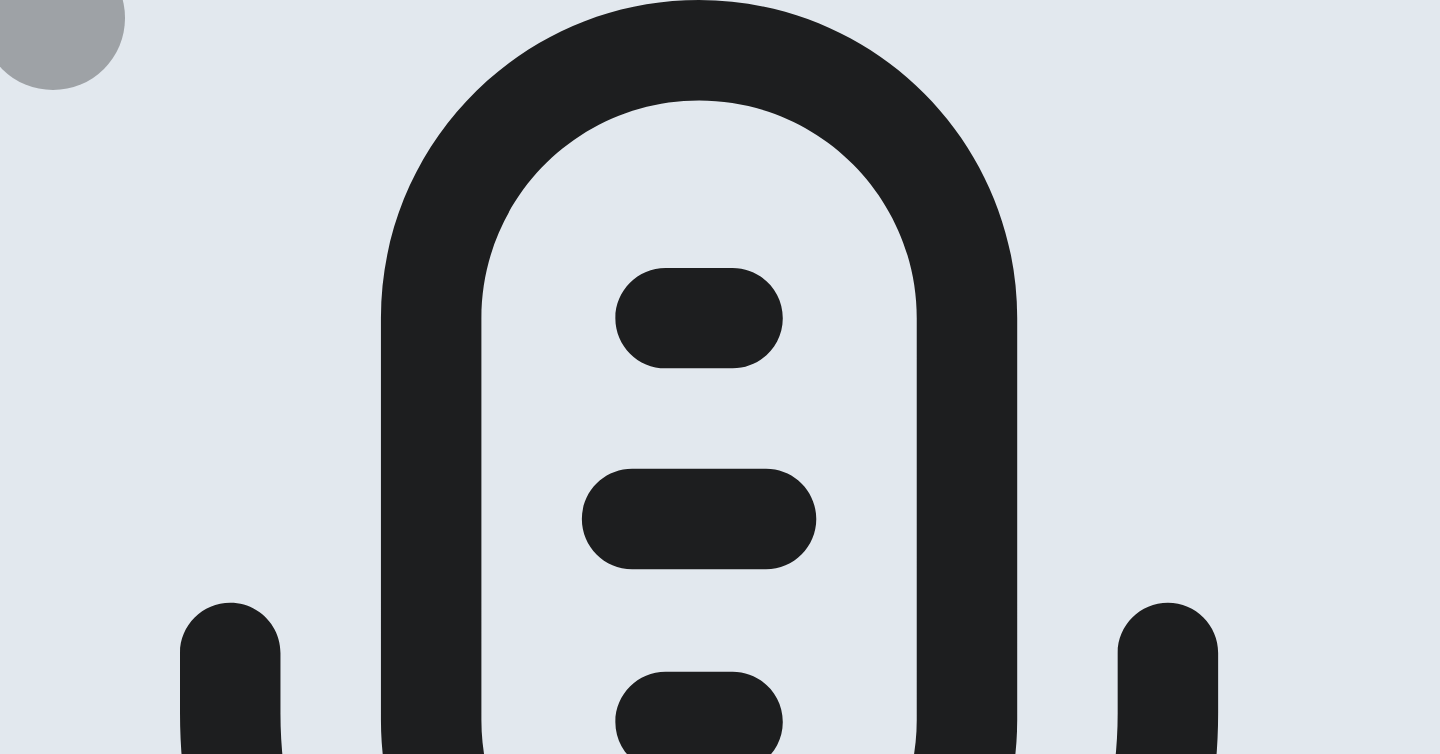 click on "Continue" at bounding box center [28, 1556] 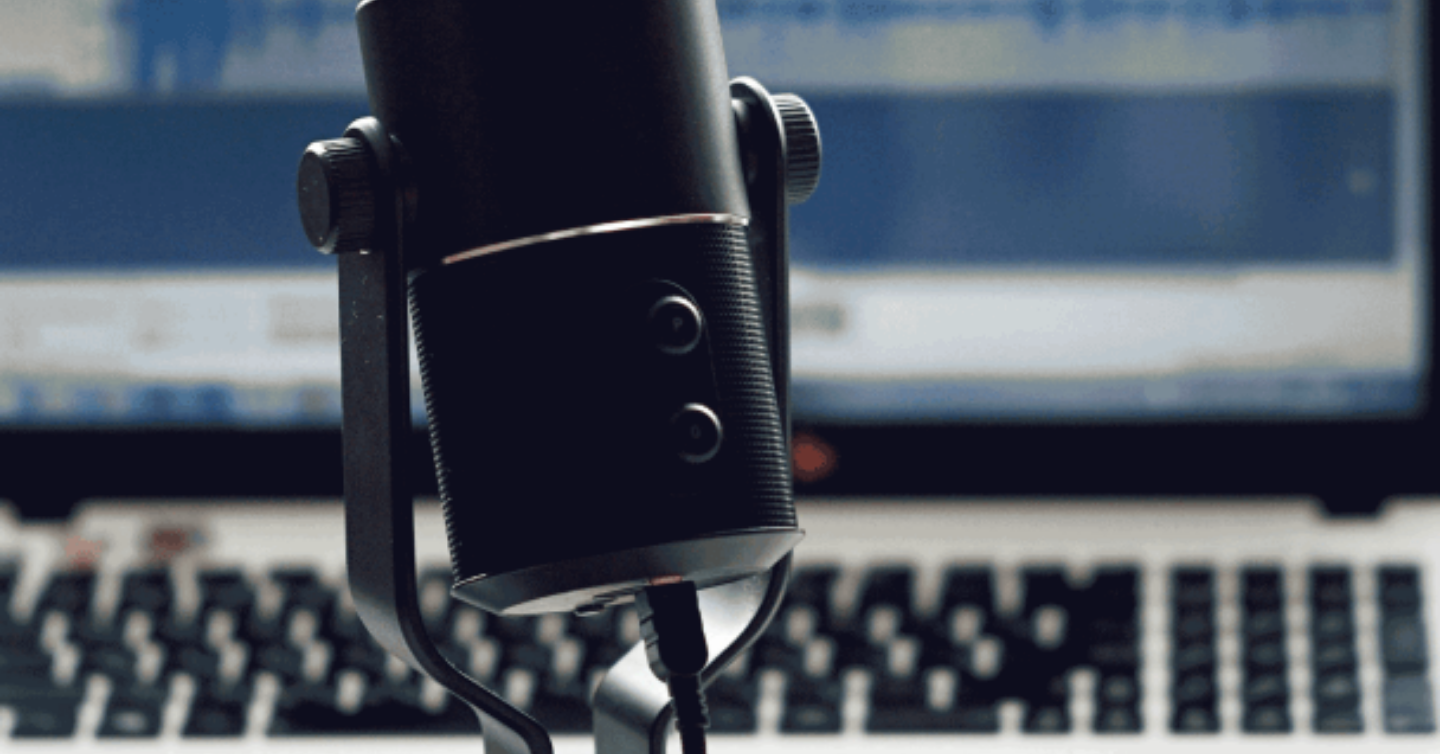 click on "Continue" at bounding box center [28, 1556] 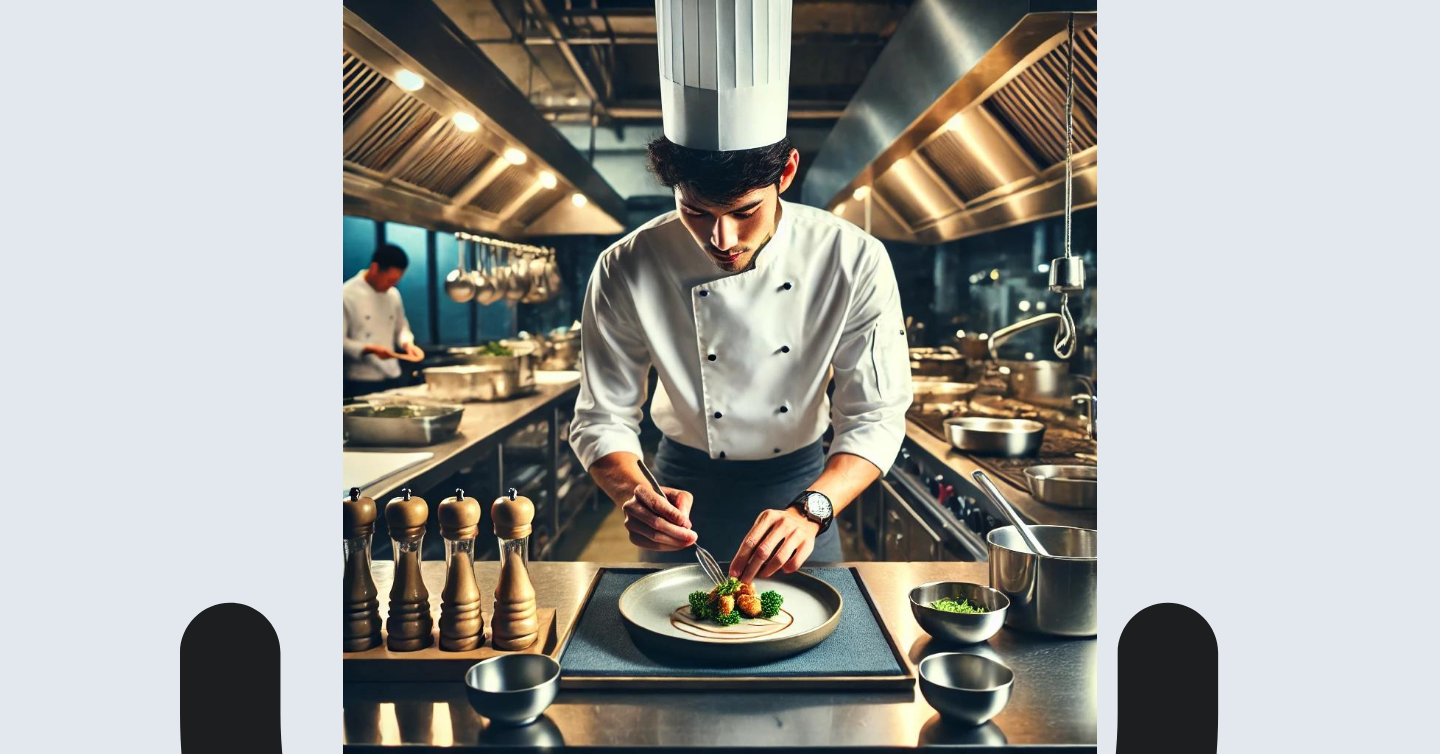 scroll, scrollTop: 157, scrollLeft: 0, axis: vertical 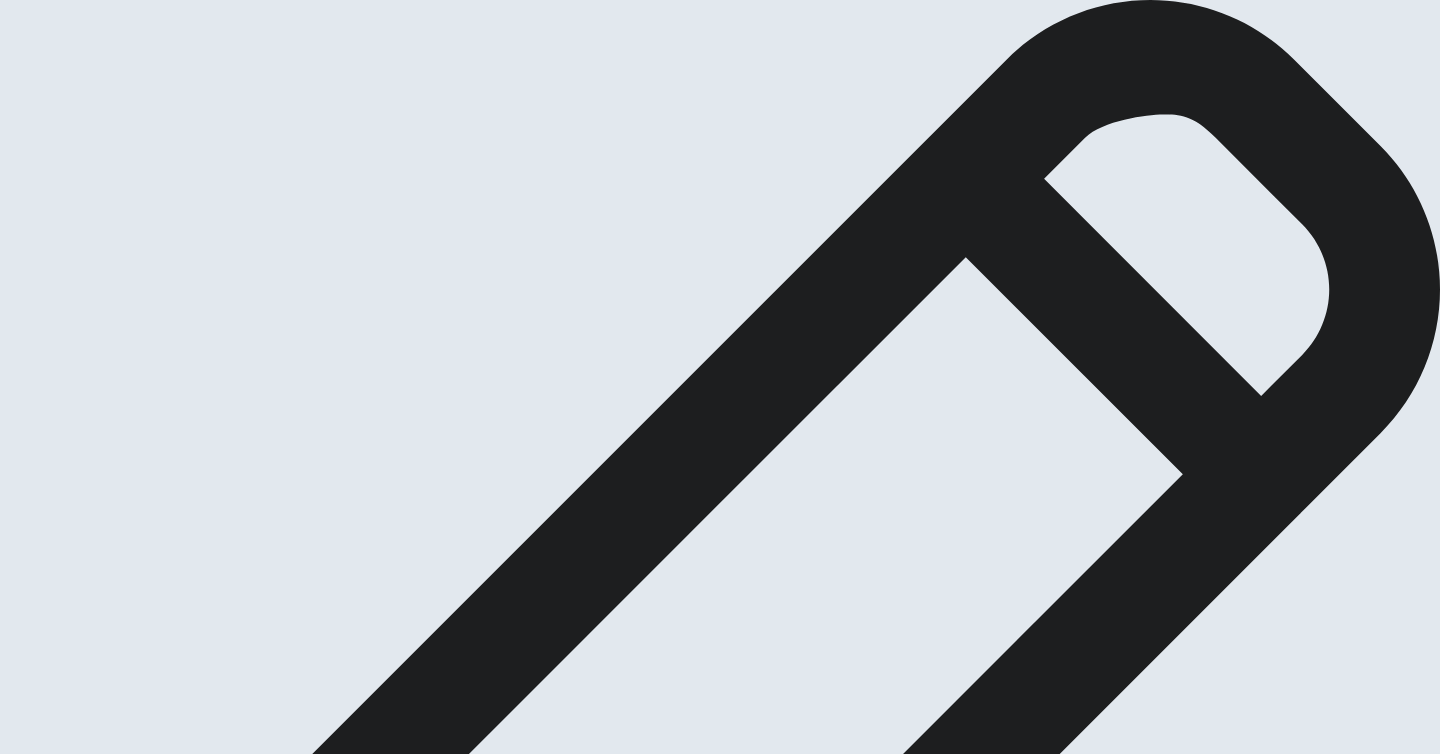click on "Continue" at bounding box center [28, 1556] 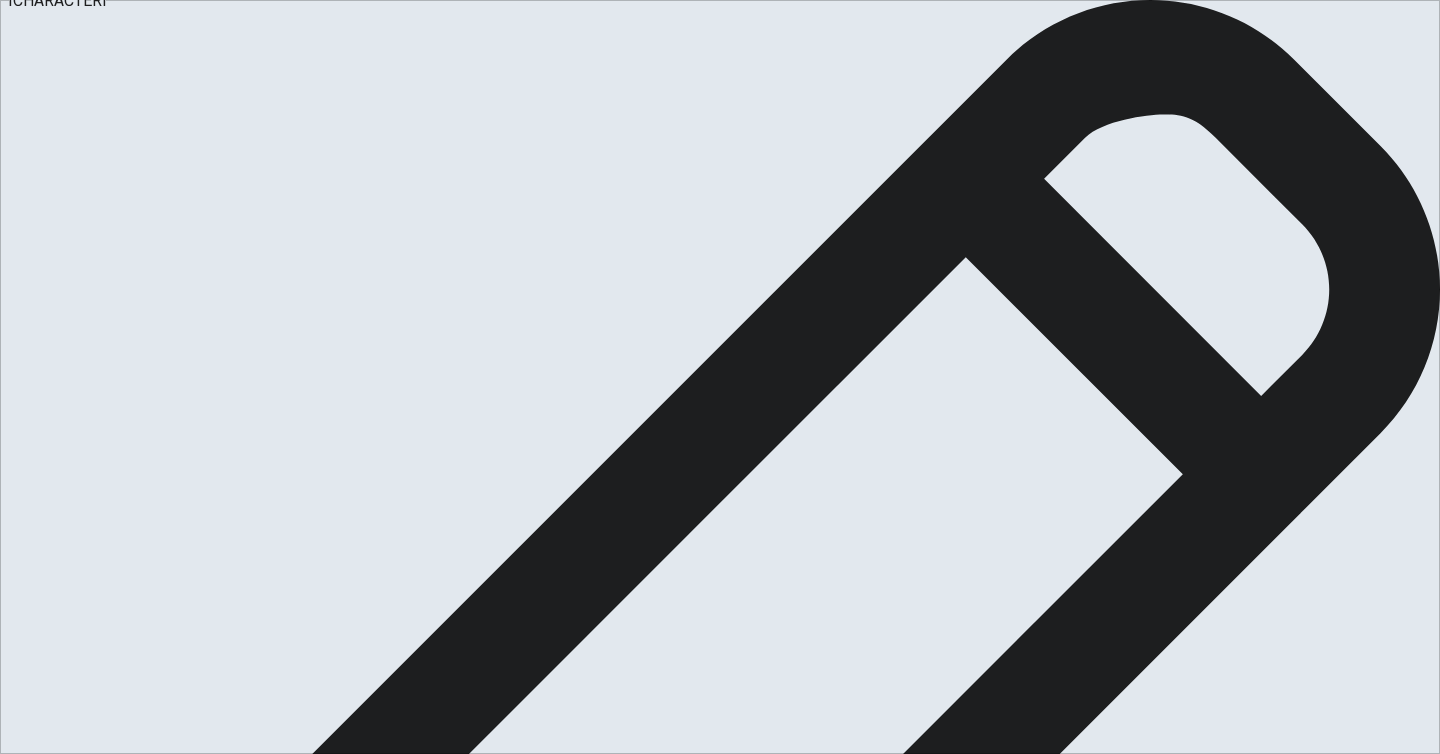 scroll, scrollTop: 0, scrollLeft: 0, axis: both 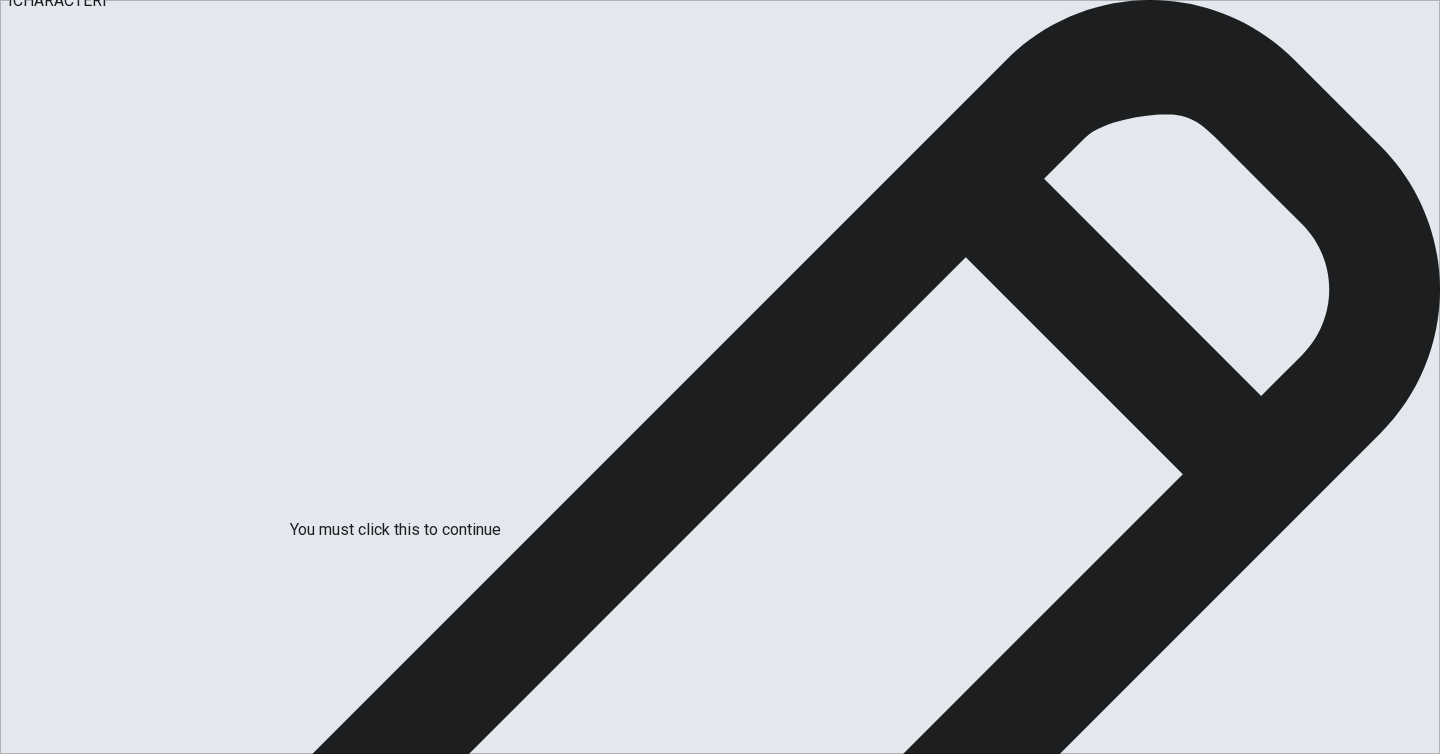 click on "Return" at bounding box center [24, 2385] 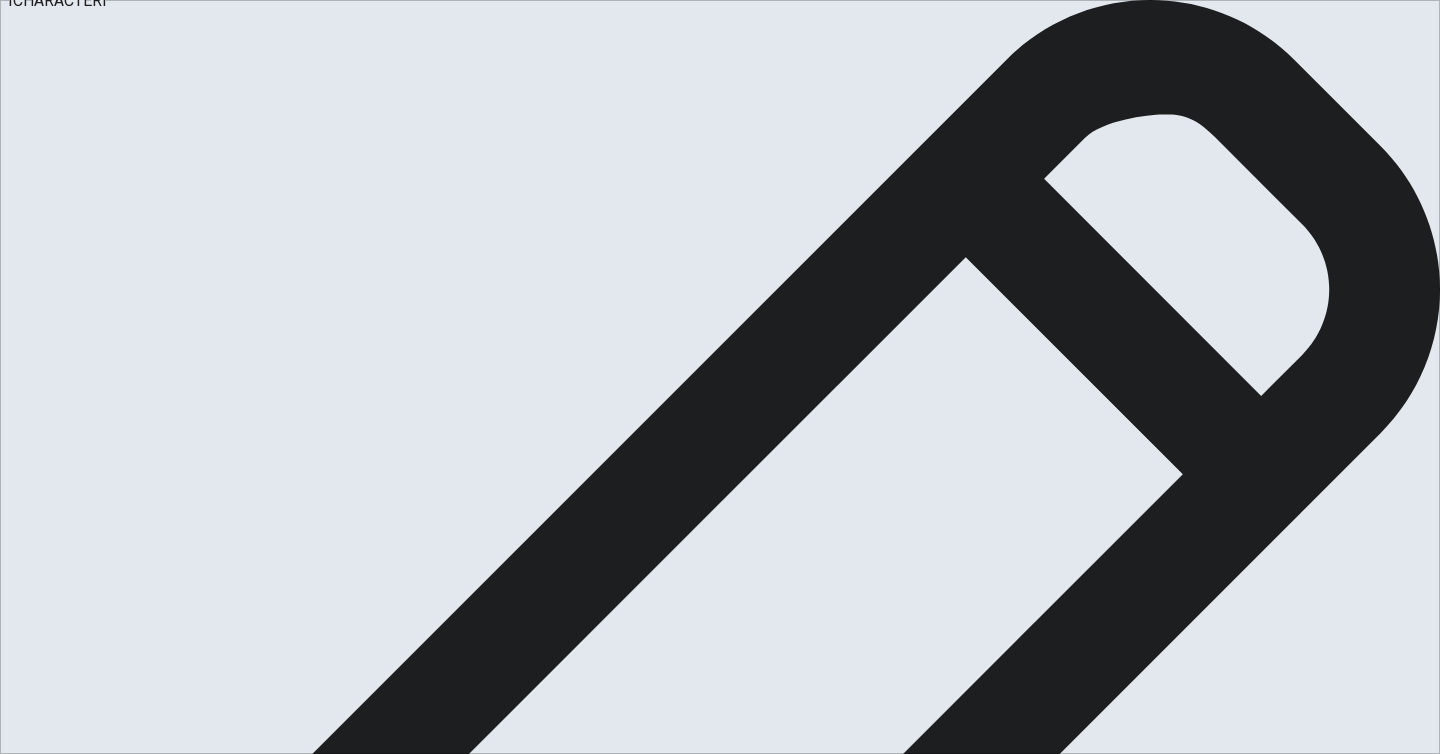 click on "Continue" at bounding box center [36, 5282] 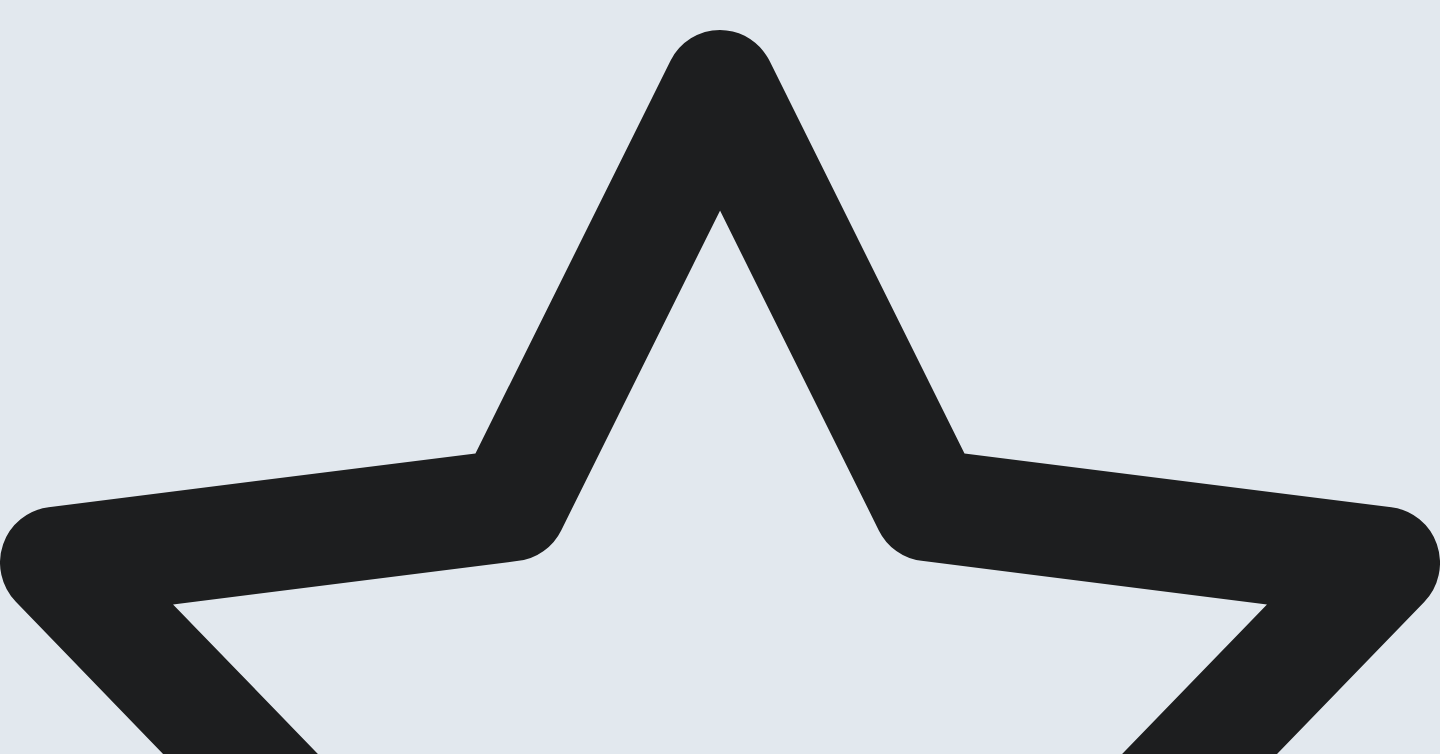click on "Continue" at bounding box center (30, 1579) 